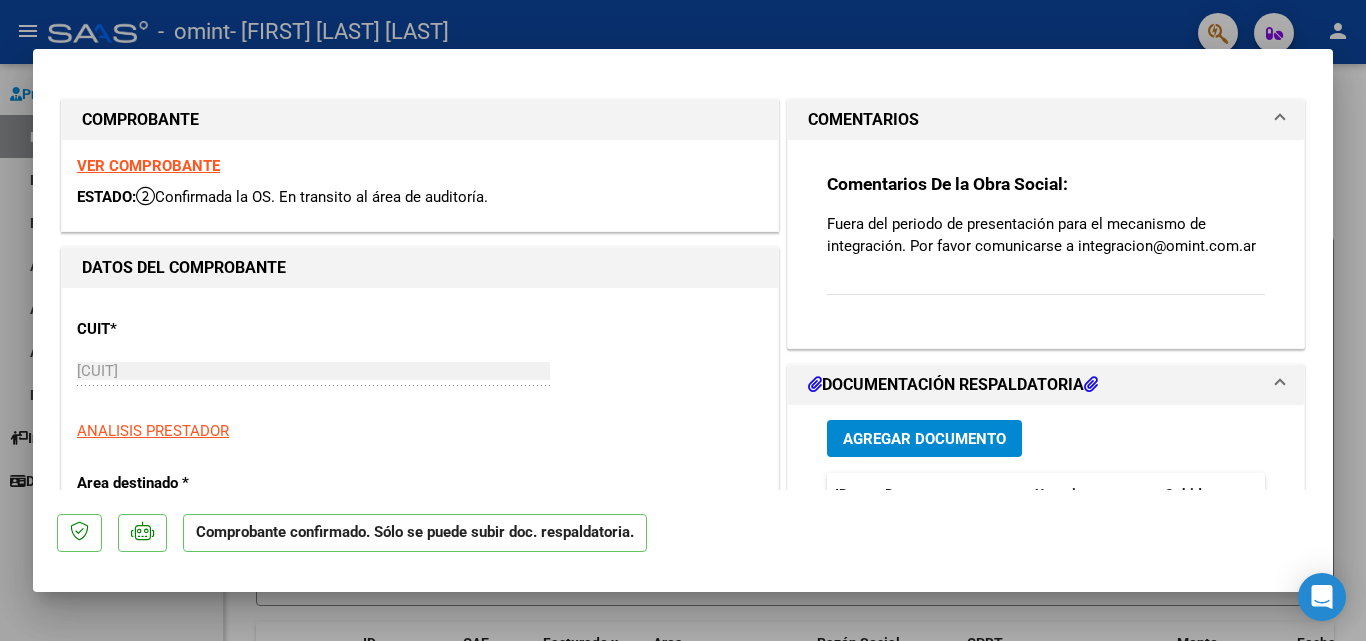 scroll, scrollTop: 0, scrollLeft: 0, axis: both 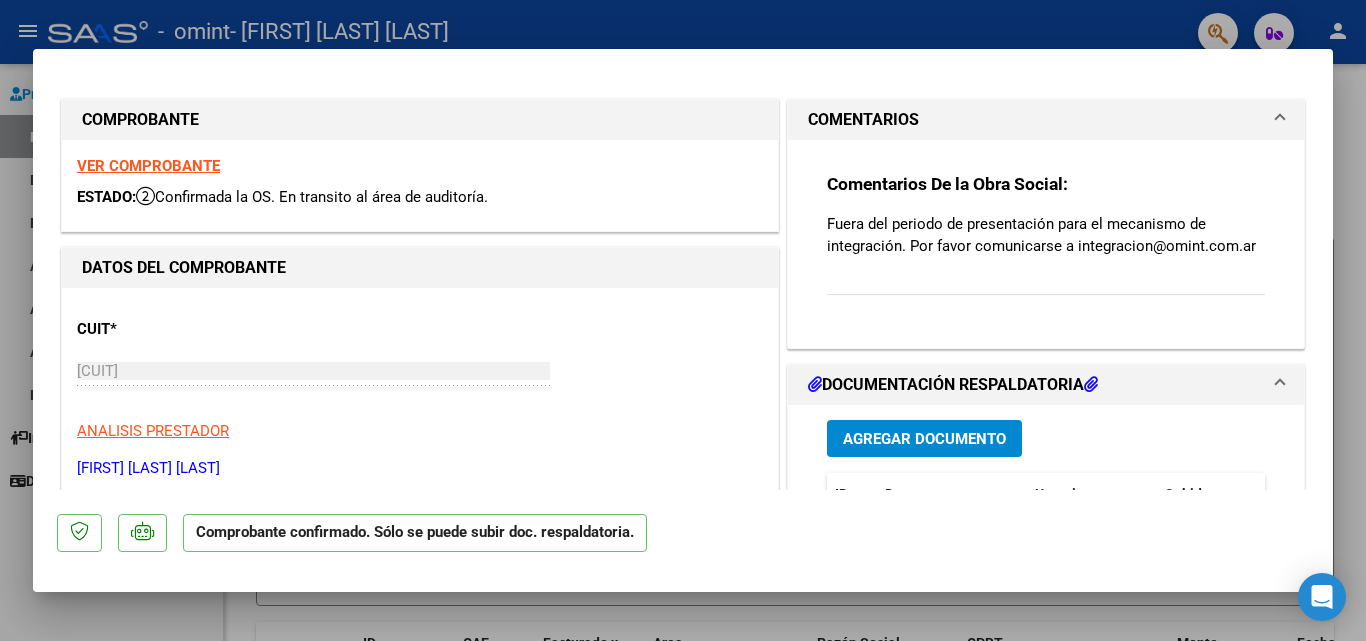 click on "VER COMPROBANTE" at bounding box center [148, 166] 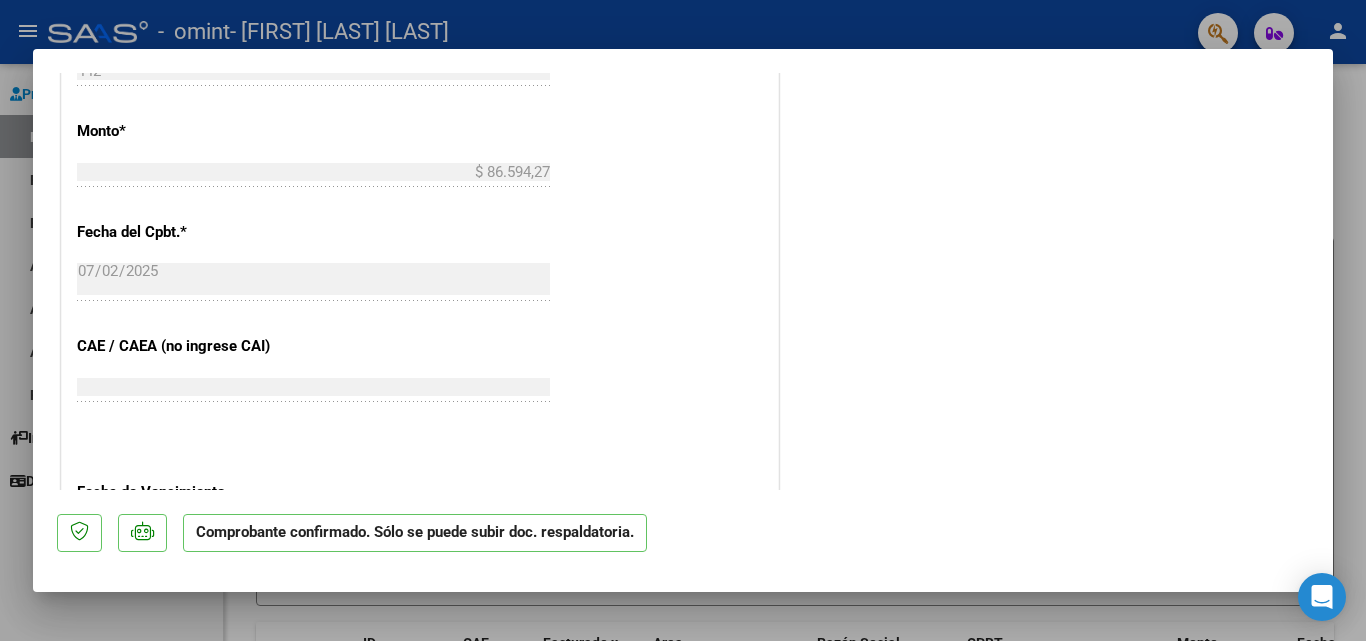 scroll, scrollTop: 0, scrollLeft: 0, axis: both 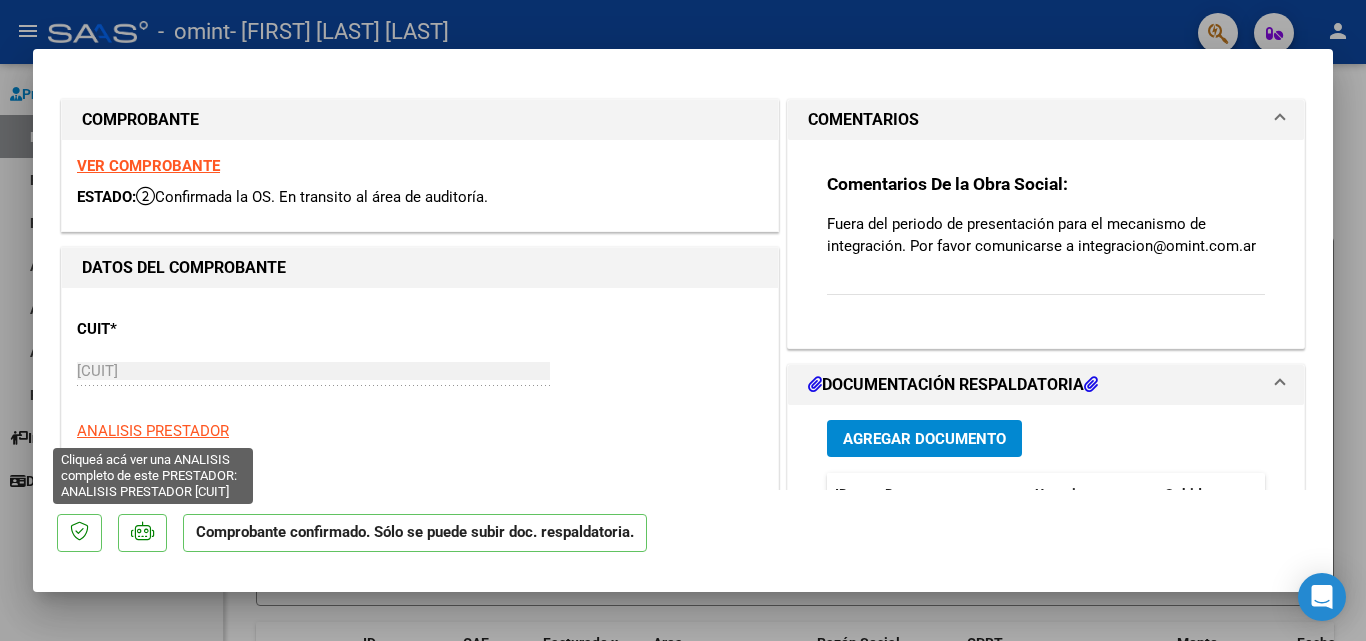 click on "ANALISIS PRESTADOR" at bounding box center [153, 431] 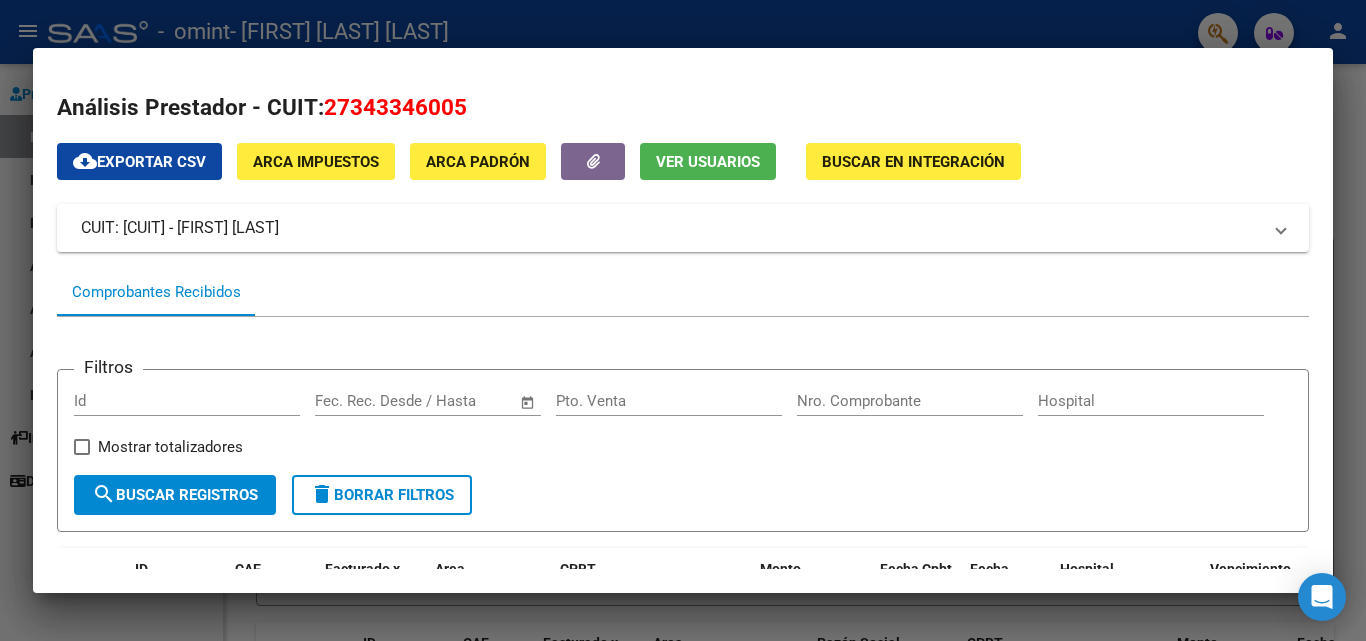 click on "Análisis Prestador - CUIT:  [CUIT] cloud_download  Exportar CSV  ARCA Impuestos ARCA Padrón Ver Usuarios Buscar en Integración  CUIT: [CUIT] - [FIRST] [LAST]  Es Prestador Discapacidad:  Si Activo:  Si Comprobantes Recibidos Filtros Id Start date – End date Fec. Rec. Desde / Hasta Pto. Venta Nro. Comprobante Hospital   Mostrar totalizadores  search  Buscar Registros  delete  Borrar Filtros  ID CAE Facturado x Orden De Area CPBT Monto Fecha Cpbt Fecha Recibido Hospital Vencimiento Auditoría Doc Respaldatoria Doc Trazabilidad Expediente SUR Asociado Auditoria Retencion IIBB Retención Ganancias OP Fecha Transferido Monto Transferido Comprobante Creado Usuario Email Integracion Tipo Archivo Integracion Periodo Presentacion Integracion Importe Sol. Integracion Importe Liq. Legajo CUIL Nombre Afiliado Periodo Prestacion Comentario Prestador / Gerenciador Comentario Obra Social Fecha Confimado Codigo SSS
12064  Integración  Factura C: 2 - 445  $ 98.964,88 02/07/2025 02/07/2025     -  DS" at bounding box center (683, 320) 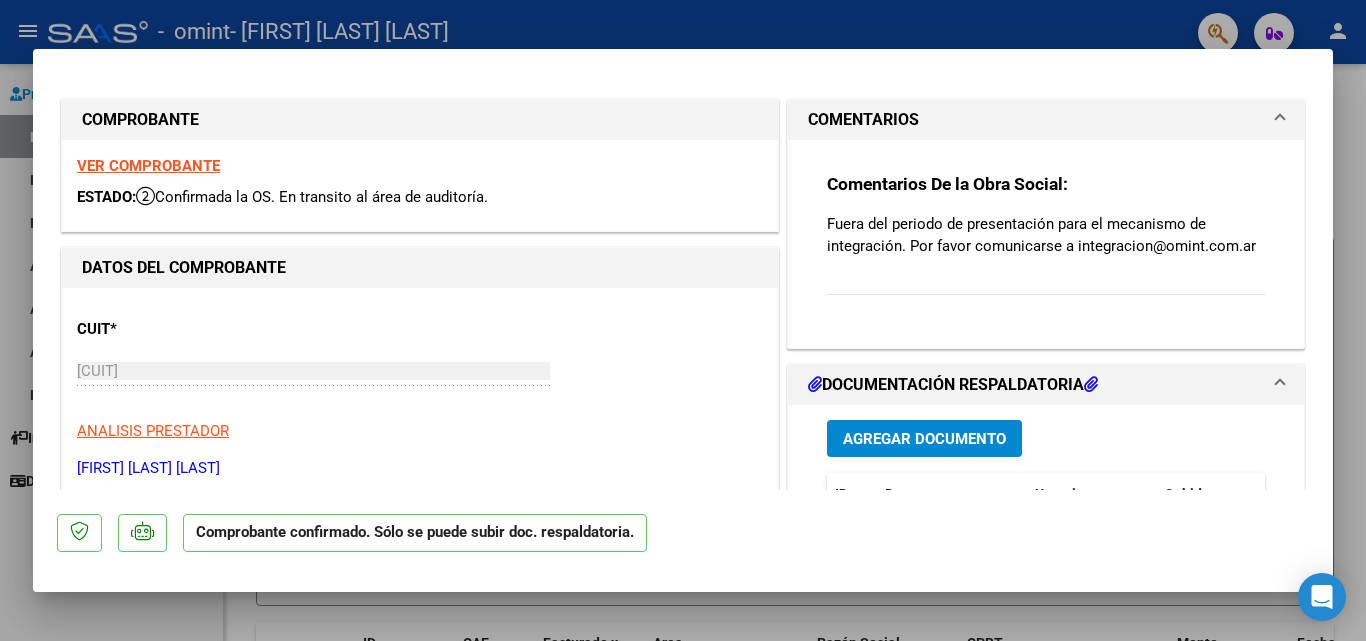 type 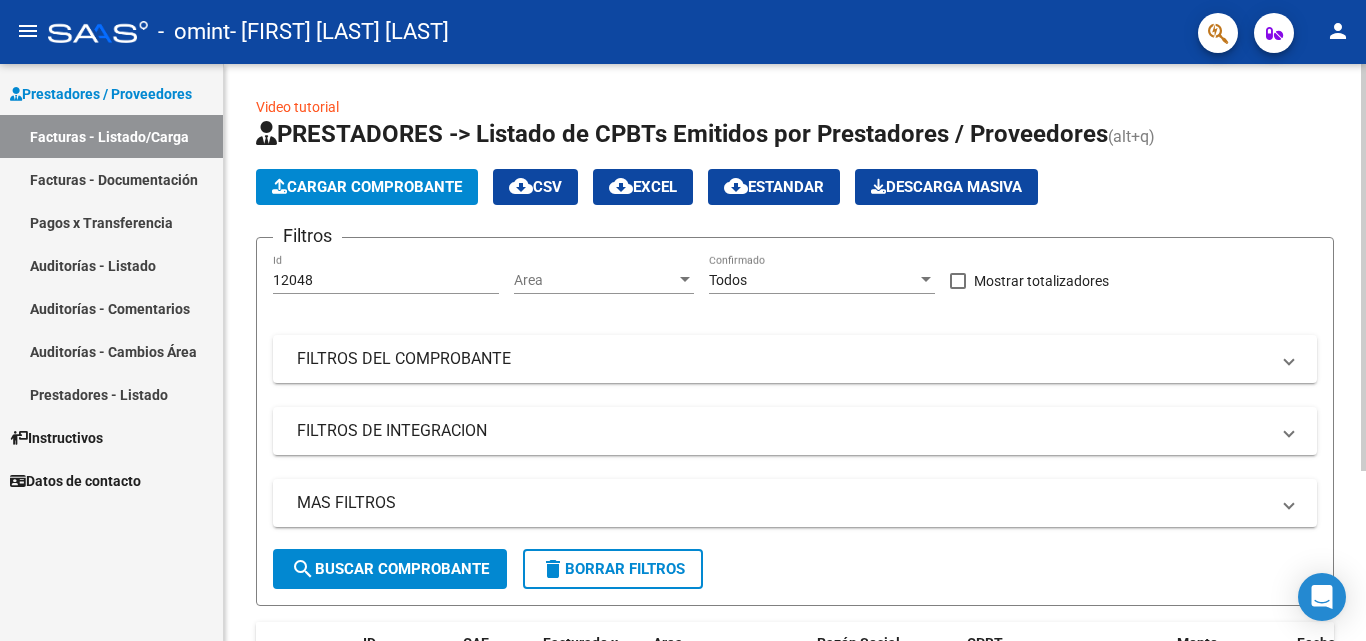 drag, startPoint x: 654, startPoint y: 80, endPoint x: 695, endPoint y: 92, distance: 42.72002 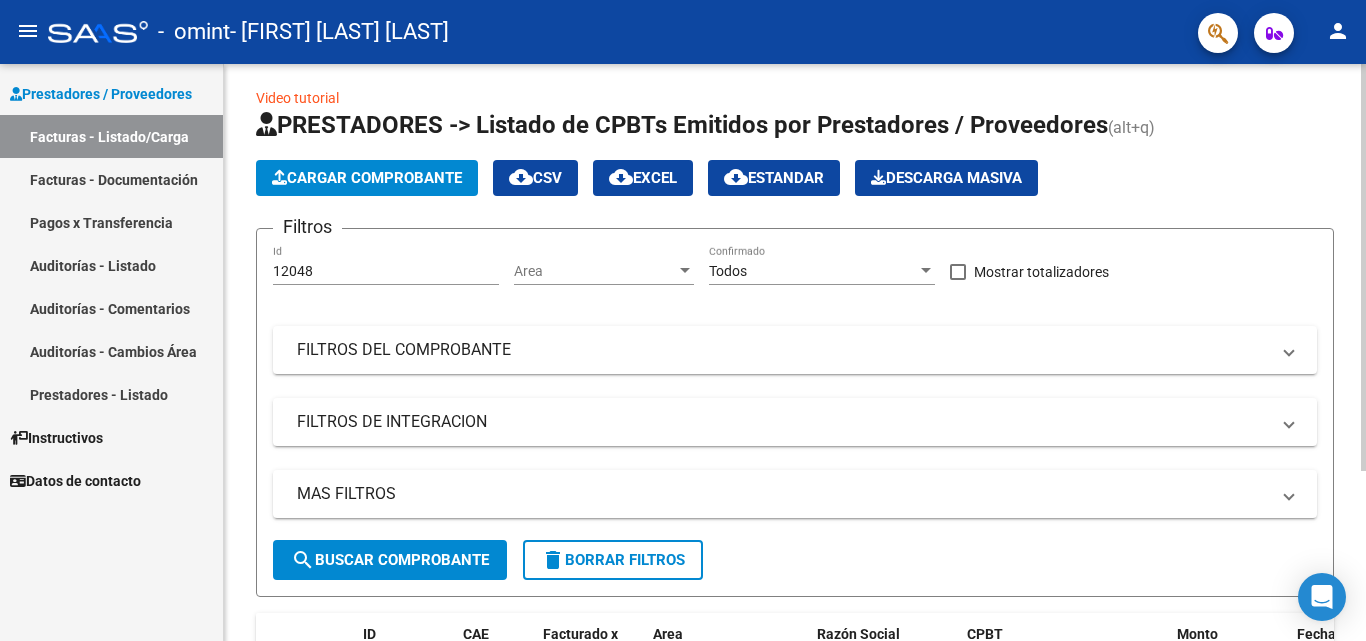 click 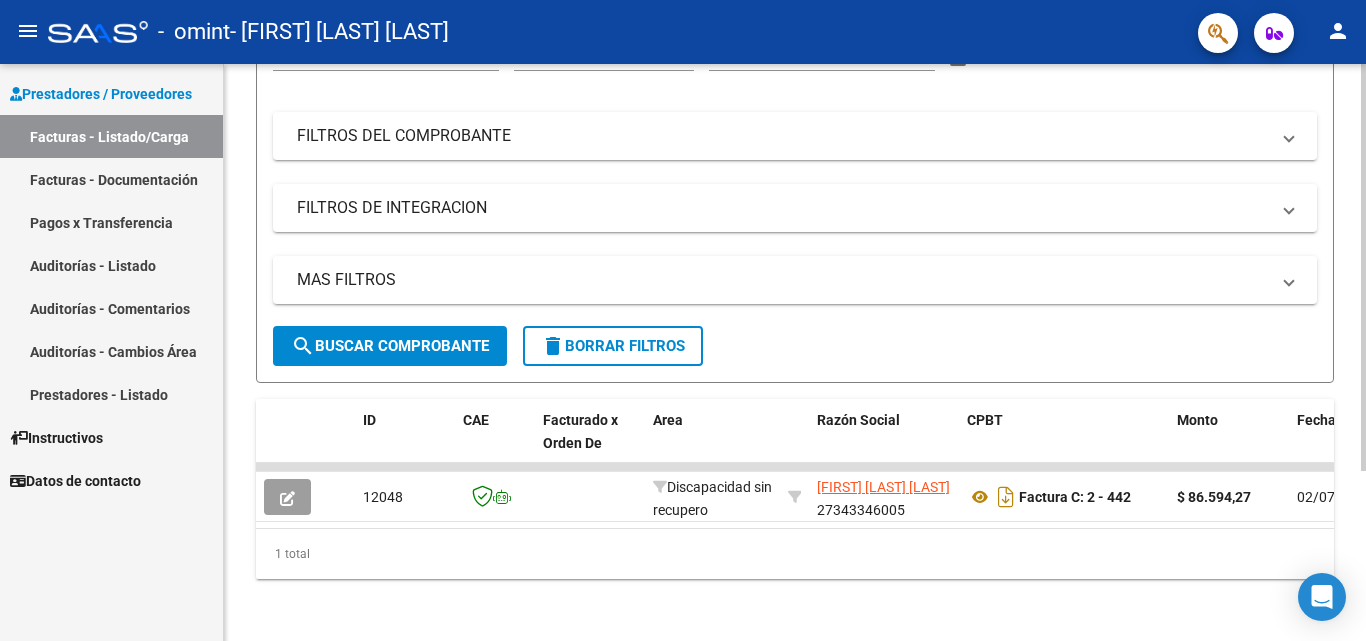 scroll, scrollTop: 241, scrollLeft: 0, axis: vertical 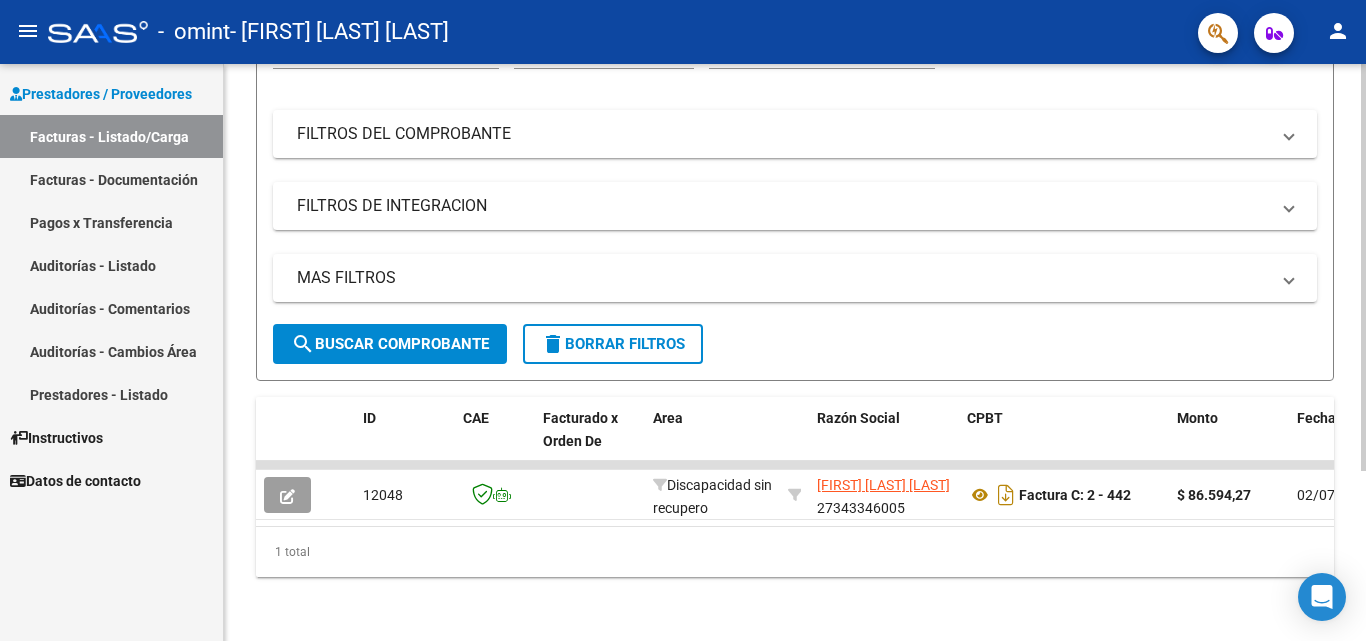 click 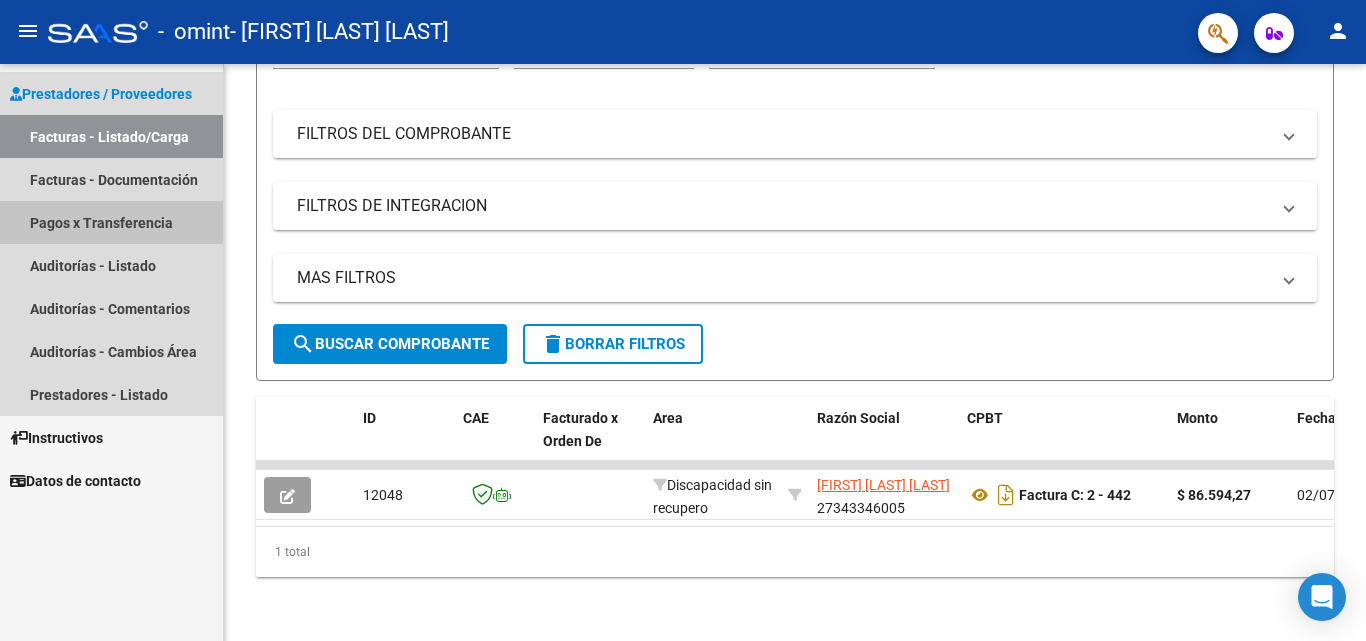 click on "Pagos x Transferencia" at bounding box center (111, 222) 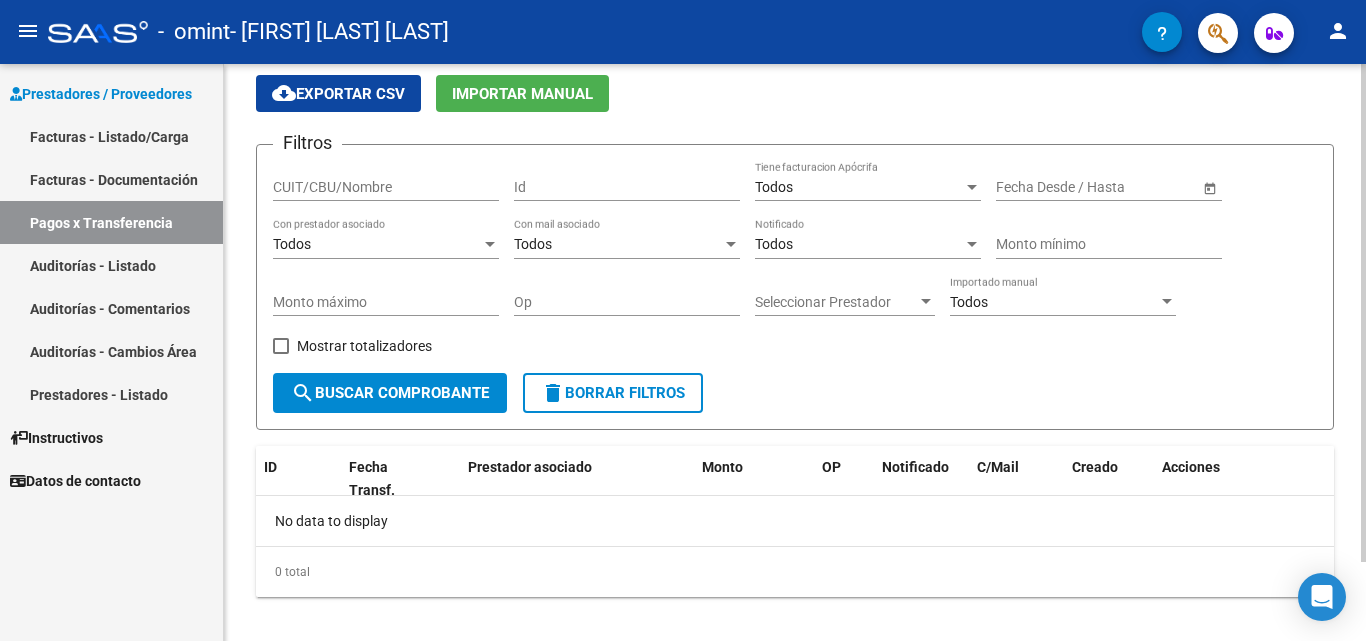 scroll, scrollTop: 92, scrollLeft: 0, axis: vertical 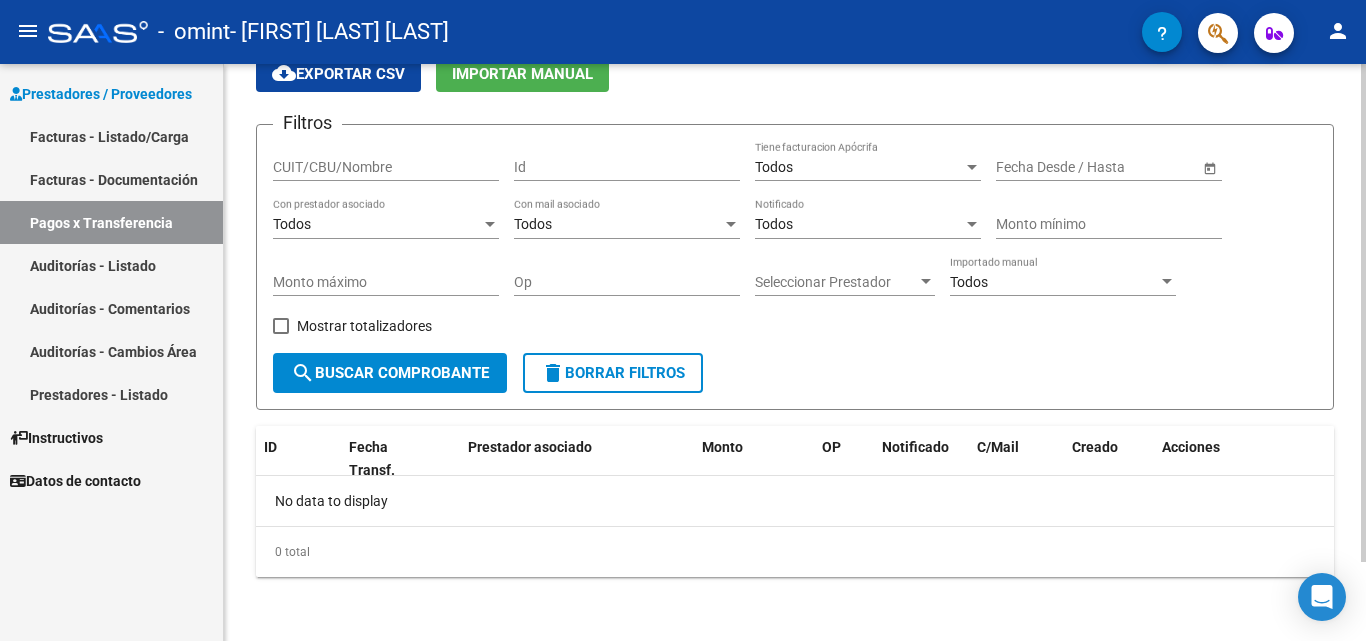 click on "PRESTADORES -> Pagos por Transferencia (alt+p) cloud_download  Exportar CSV   Importar Manual Filtros CUIT/CBU/Nombre Id Todos Tiene facturacion Apócrifa Start date – End date Fecha Desde / Hasta Todos Con prestador asociado Todos Con mail asociado Todos Notificado Monto mínimo Monto máximo Op Seleccionar Prestador Seleccionar Prestador Todos Importado manual    Mostrar totalizadores  search  Buscar Comprobante  delete  Borrar Filtros  ID Fecha Transf. Prestador asociado Monto OP Notificado C/Mail Creado Acciones No data to display  0 total   1" 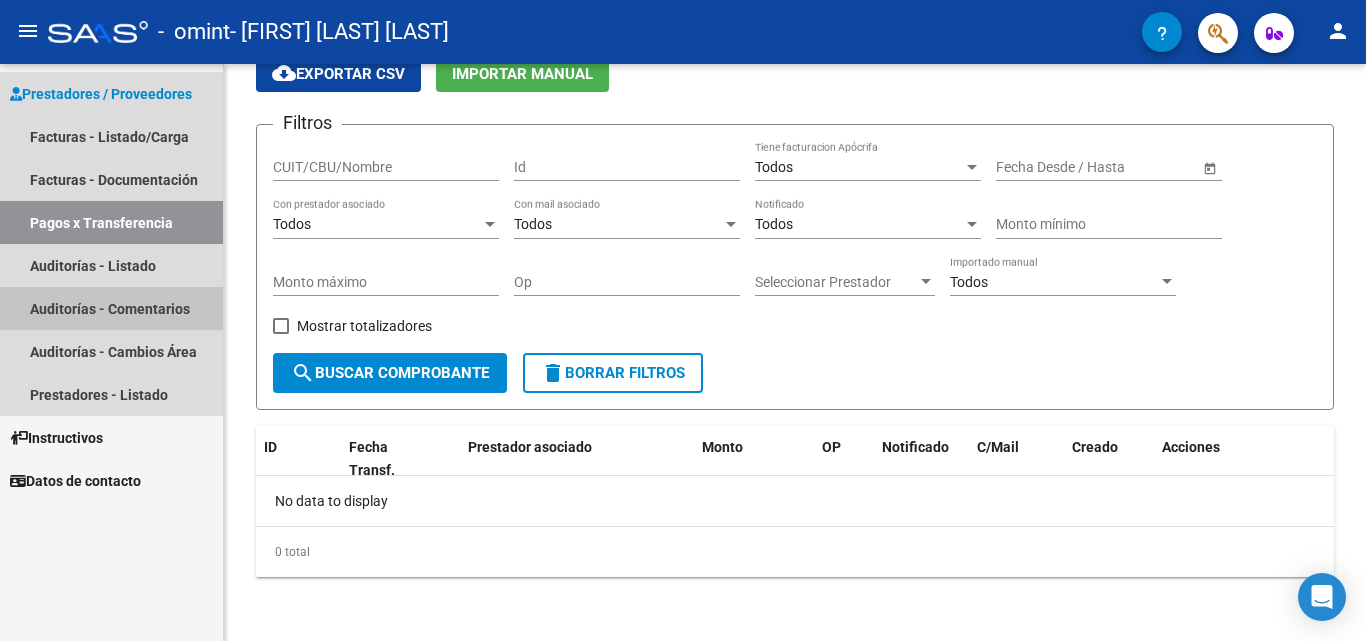 click on "Auditorías - Comentarios" at bounding box center (111, 308) 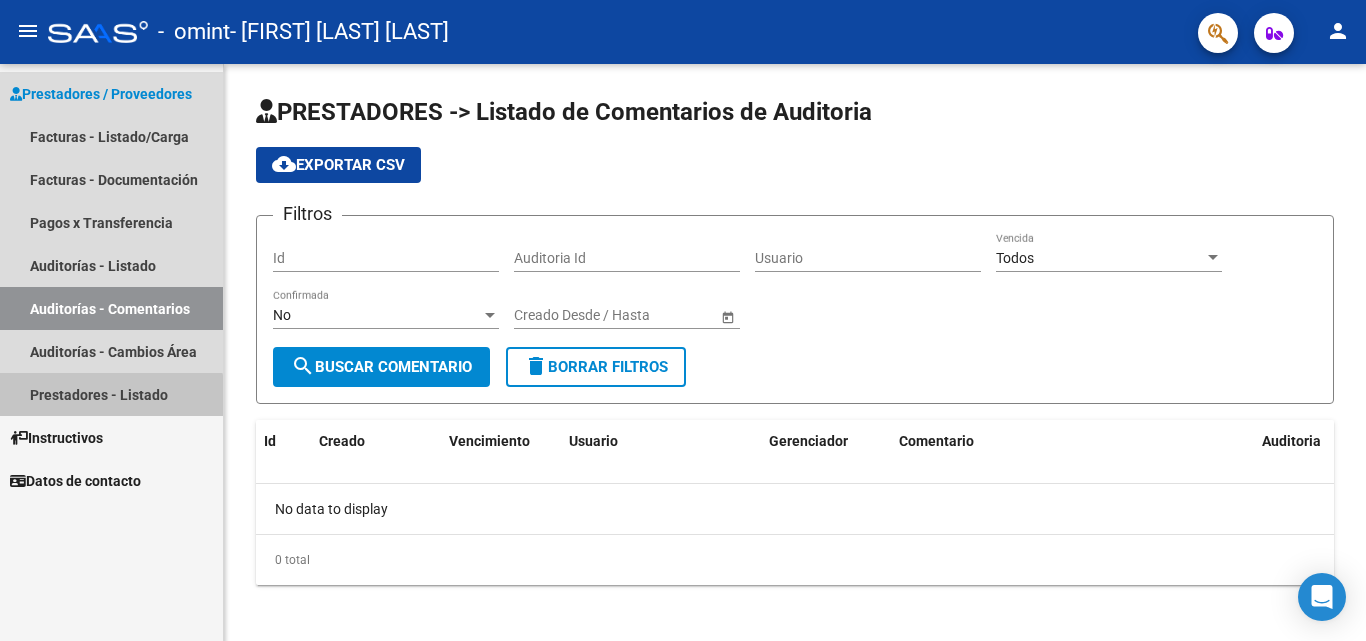 click on "Prestadores - Listado" at bounding box center (111, 394) 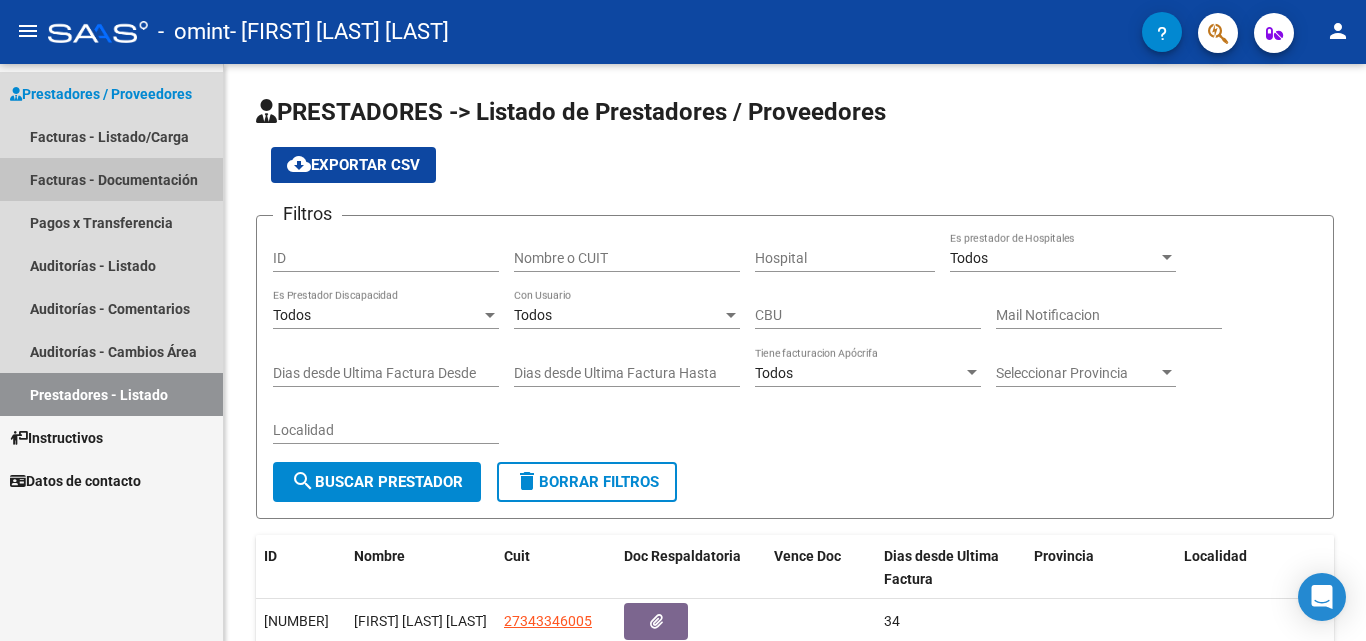 click on "Facturas - Documentación" at bounding box center [111, 179] 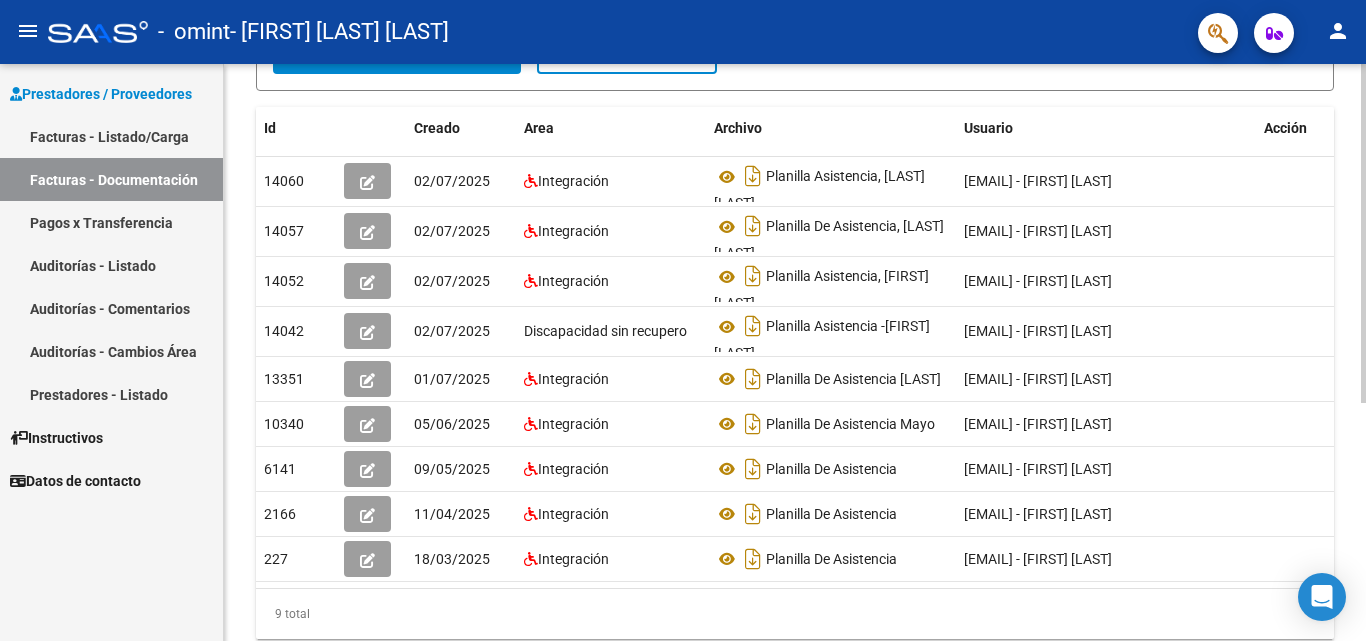 scroll, scrollTop: 308, scrollLeft: 0, axis: vertical 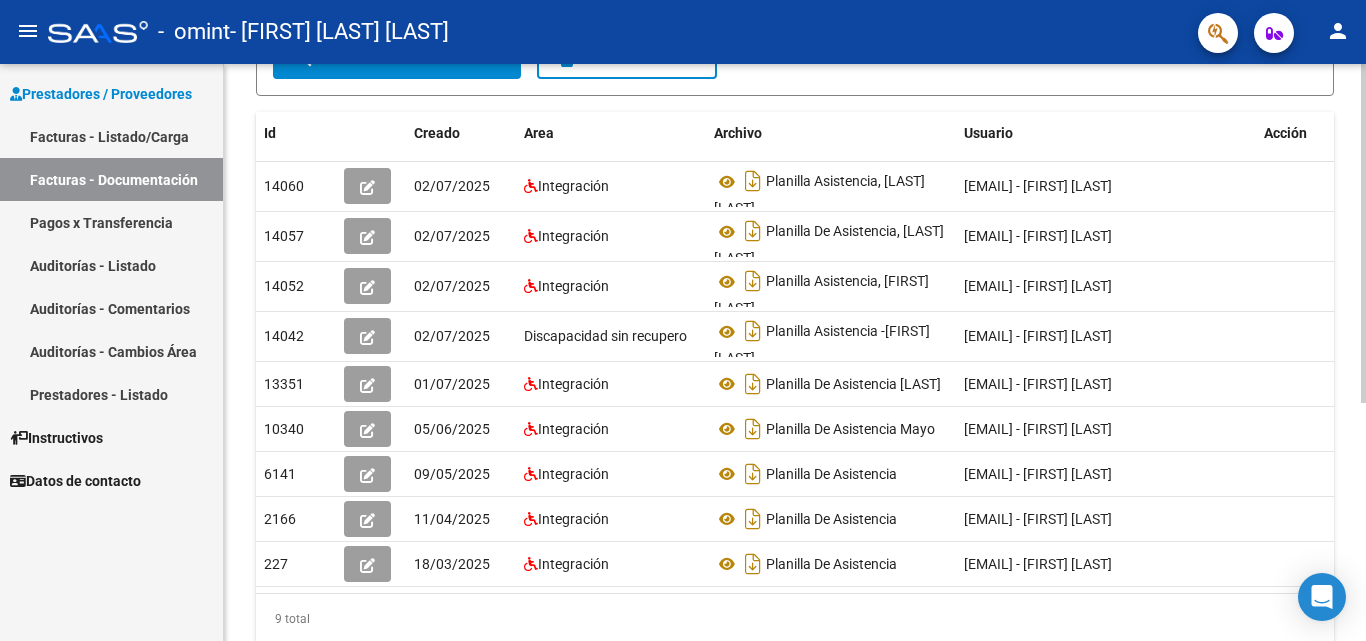 click on "PRESTADORES -> Comprobantes - Documentación Respaldatoria cloud_download  Exportar CSV   Descarga Masiva
Filtros Id CUIT / Razón Social Pto. Venta Nro. Comprobante Descripción 5/2/2025 5/2/2025 – 5/8/2025 5/8/2025 Fec. Cargado Desde / Hasta Área Área Todos Factura Confirmada search  Buscar Documentacion  delete  Borrar Filtros  Id Creado Area Archivo Usuario Acción 14060
02/07/2025 Integración Planilla Asistencia, [LAST] [LAST]   [EMAIL] -   [FIRST] [LAST]  14057
02/07/2025 Integración Planilla De Asistencia, [LAST] [LAST]   [EMAIL] -   [FIRST] [LAST]  14052
02/07/2025 Integración Planilla Asistencia, [FIRST] [LAST]   [EMAIL] -   [FIRST] [LAST]  14042
02/07/2025 Discapacidad sin recupero Planilla Asistencia -[FIRST] [LAST]   [EMAIL] -   [FIRST] [LAST]  13351
01/07/2025 Integración Planilla De Asistencia [LAST]   [EMAIL] -   [FIRST] [LAST]  10340
05/06/2025" 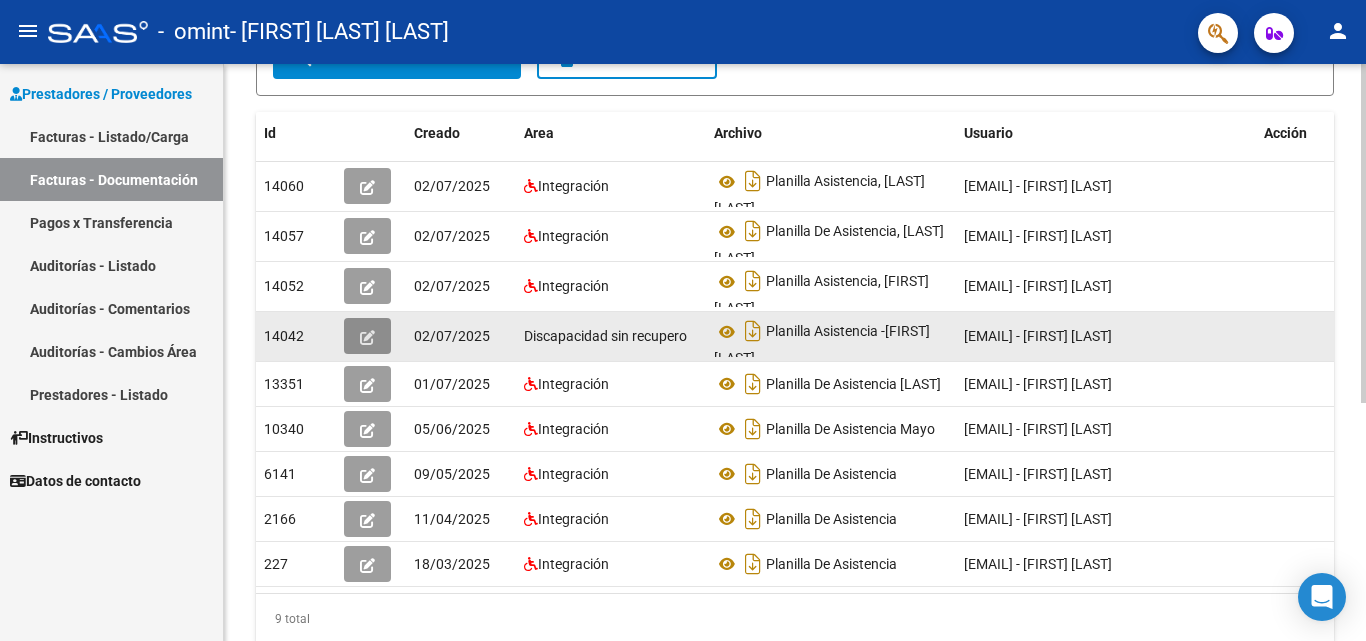 click 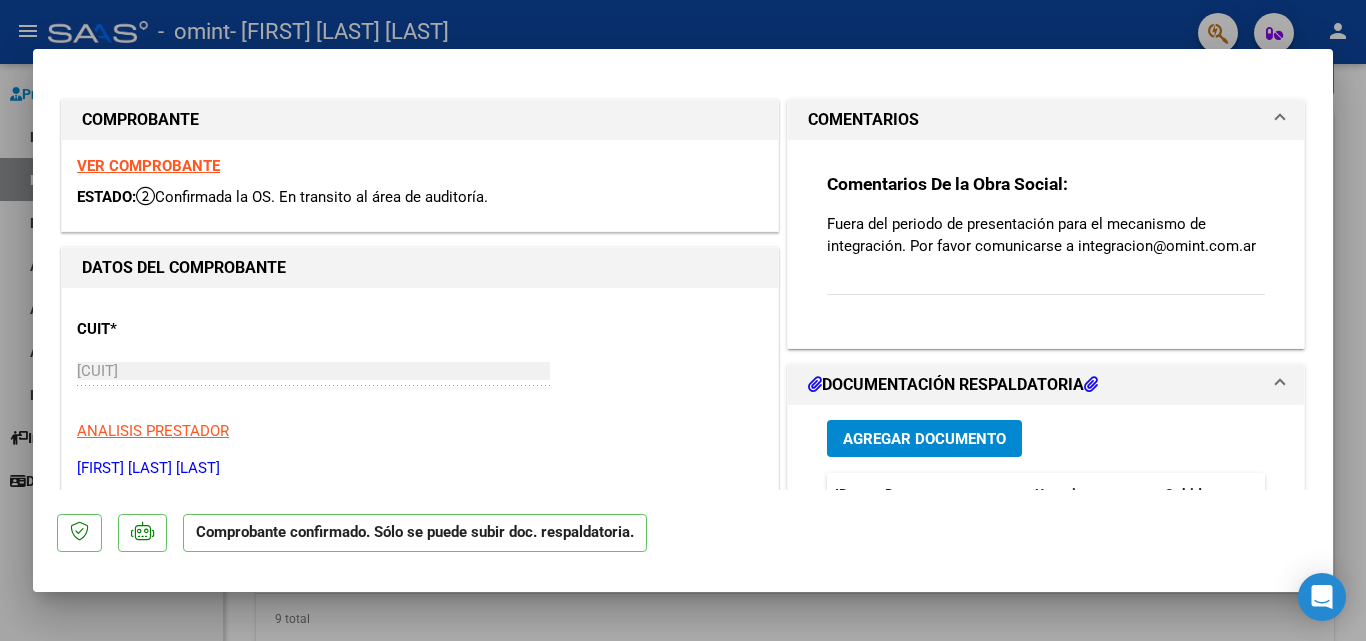 type 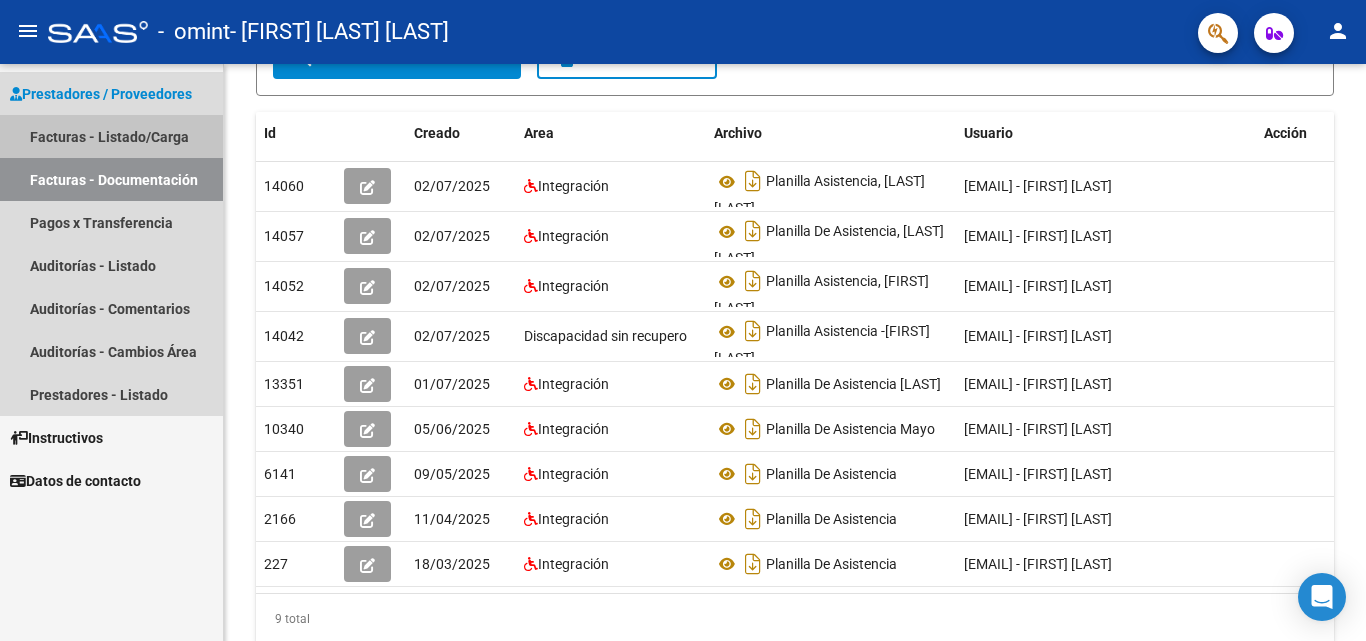 click on "Facturas - Listado/Carga" at bounding box center (111, 136) 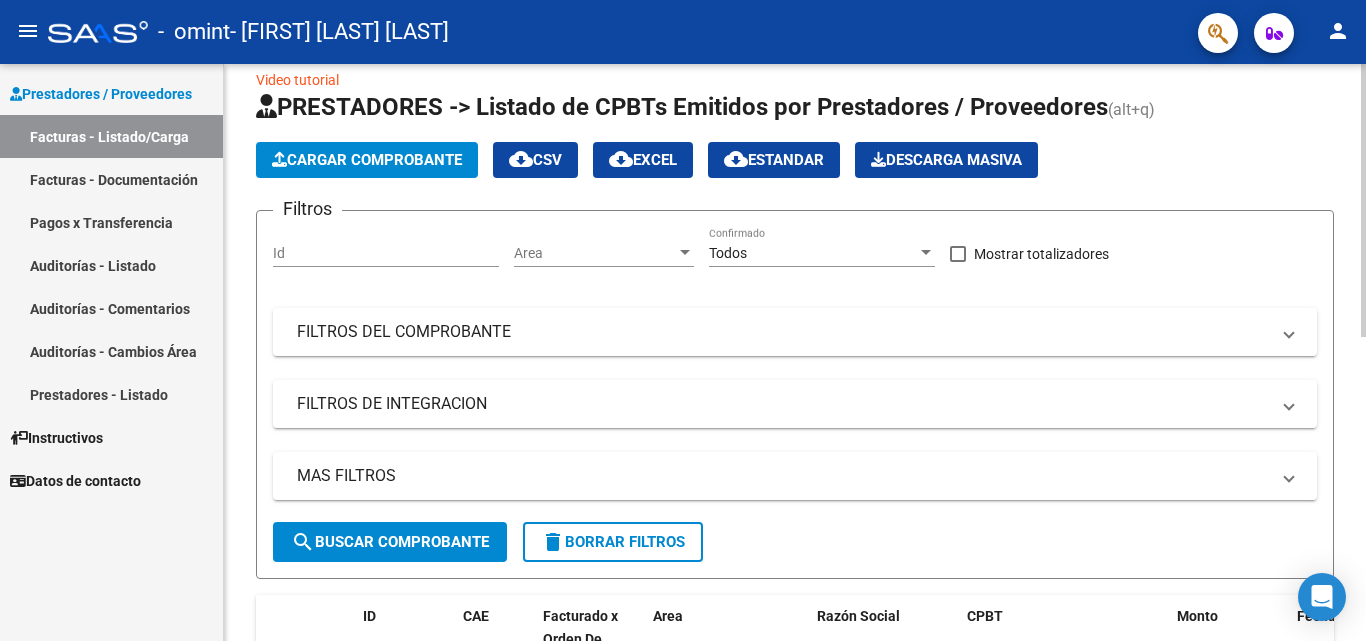 scroll, scrollTop: 0, scrollLeft: 0, axis: both 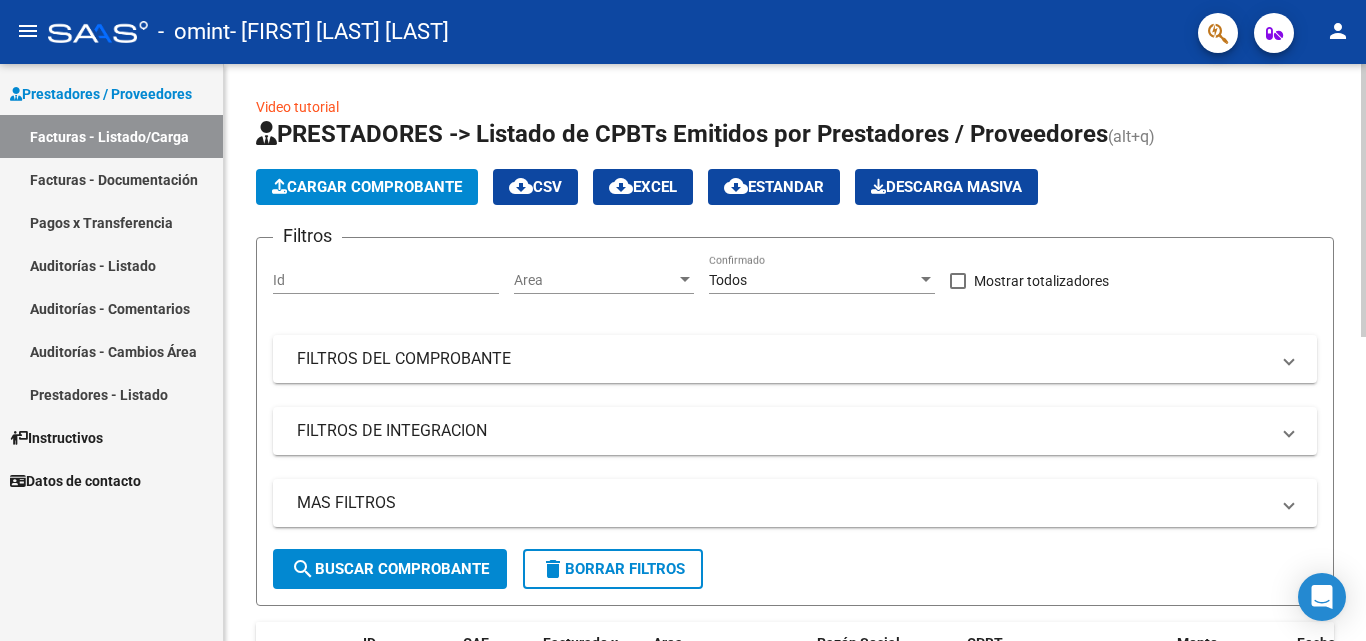 click on "Video tutorial   PRESTADORES -> Listado de CPBTs Emitidos por Prestadores / Proveedores (alt+q)   Cargar Comprobante
cloud_download  CSV  cloud_download  EXCEL  cloud_download  Estandar   Descarga Masiva
Filtros Id Area Area Todos Confirmado   Mostrar totalizadores   FILTROS DEL COMPROBANTE  Comprobante Tipo Comprobante Tipo Start date – End date Fec. Comprobante Desde / Hasta Días Emisión Desde(cant. días) Días Emisión Hasta(cant. días) CUIT / Razón Social Pto. Venta Nro. Comprobante Código SSS CAE Válido CAE Válido Todos Cargado Módulo Hosp. Todos Tiene facturacion Apócrifa Hospital Refes  FILTROS DE INTEGRACION  Período De Prestación Campos del Archivo de Rendición Devuelto x SSS (dr_envio) Todos Rendido x SSS (dr_envio) Tipo de Registro Tipo de Registro Período Presentación Período Presentación Campos del Legajo Asociado (preaprobación) Afiliado Legajo (cuil/nombre) Todos Solo facturas preaprobadas  MAS FILTROS  Todos Con Doc. Respaldatoria Todos Con Trazabilidad Todos – –" 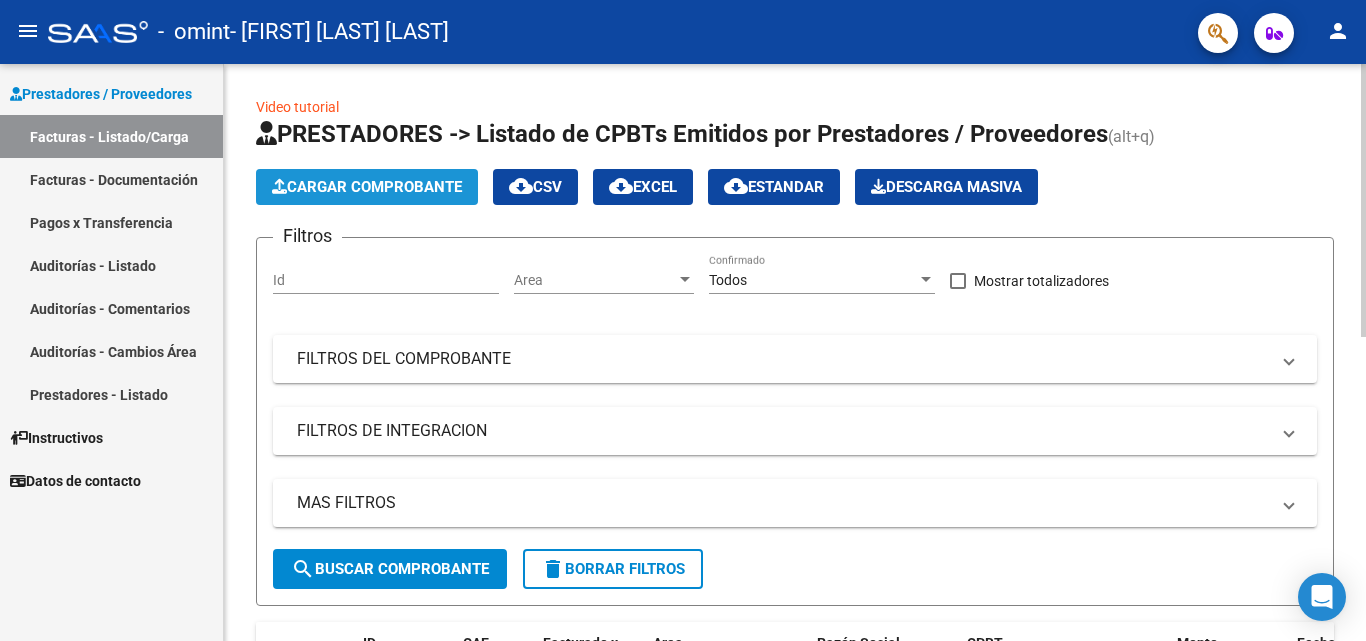 click on "Cargar Comprobante" 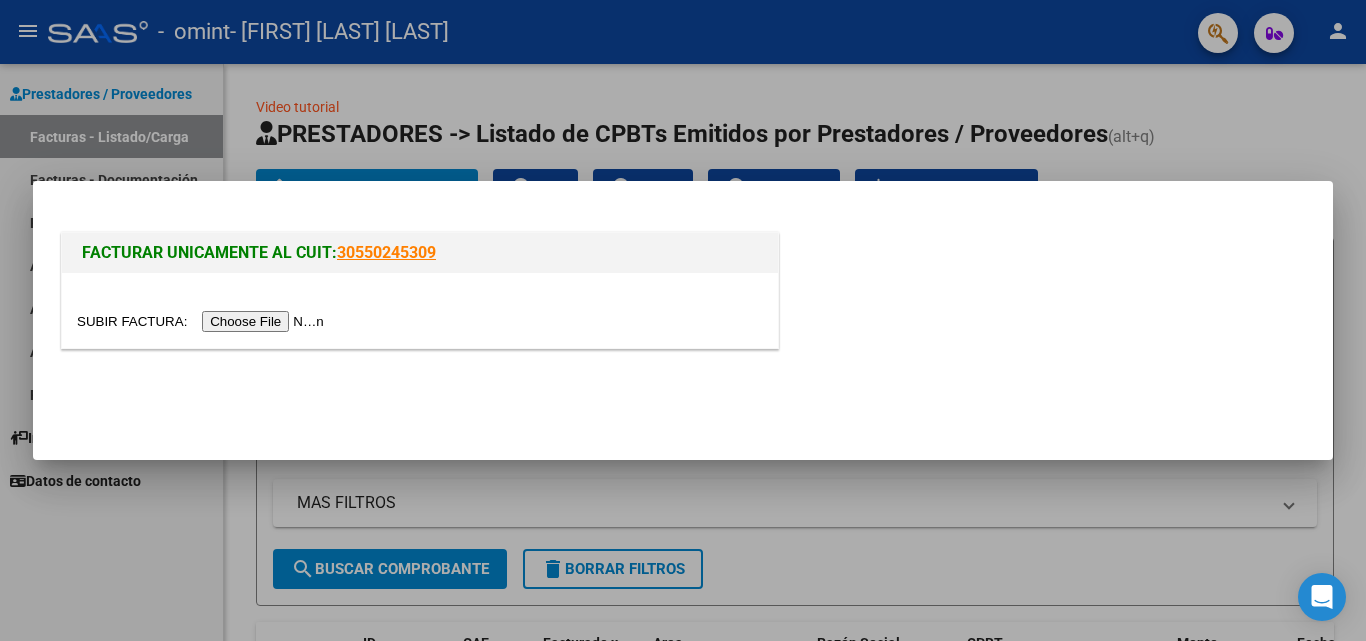 click at bounding box center [203, 321] 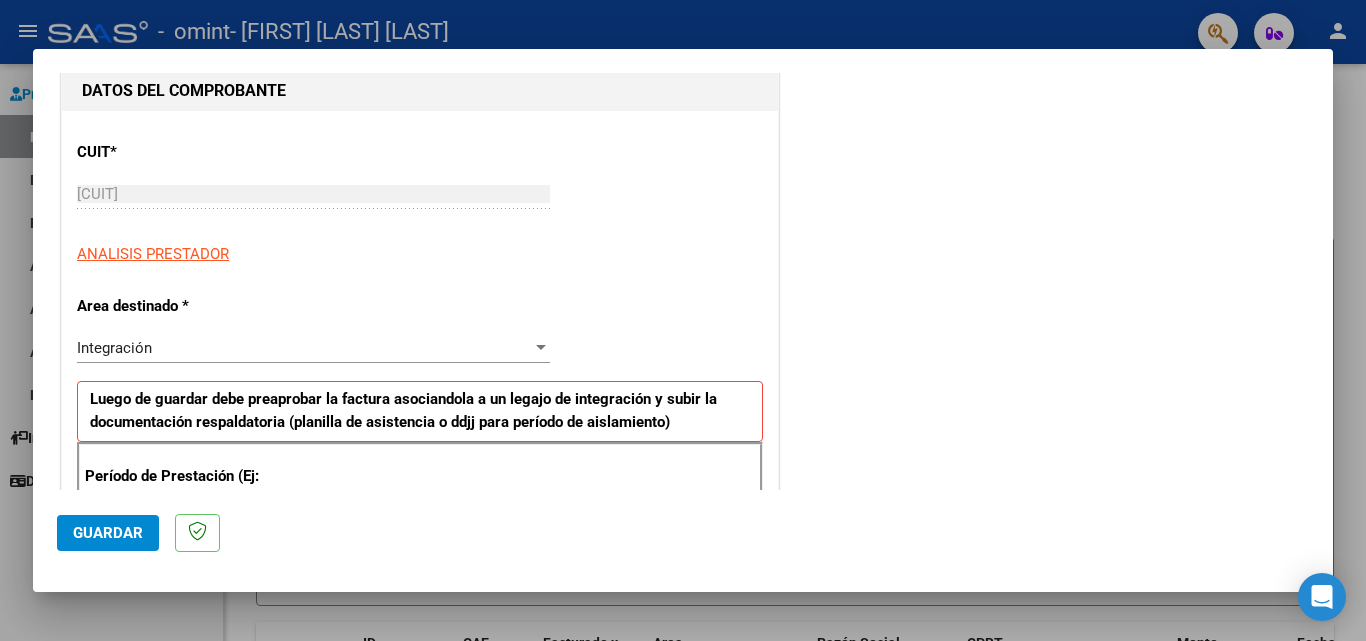 scroll, scrollTop: 208, scrollLeft: 0, axis: vertical 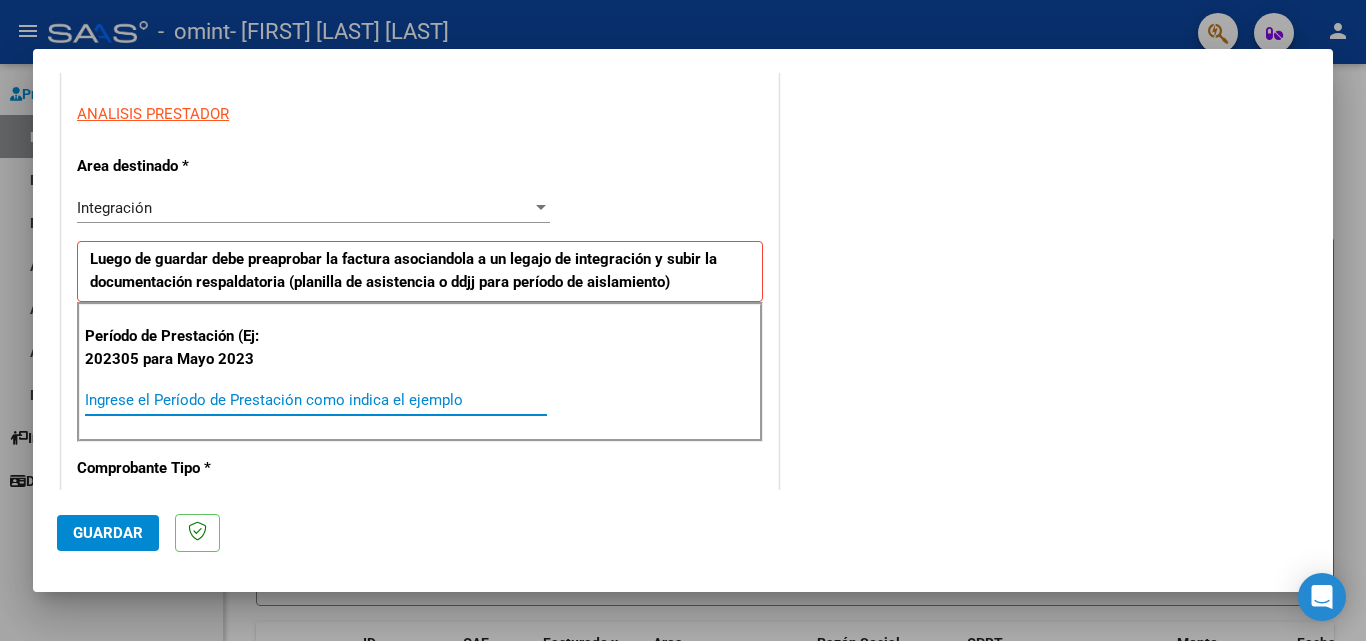 click on "Ingrese el Período de Prestación como indica el ejemplo" at bounding box center [316, 400] 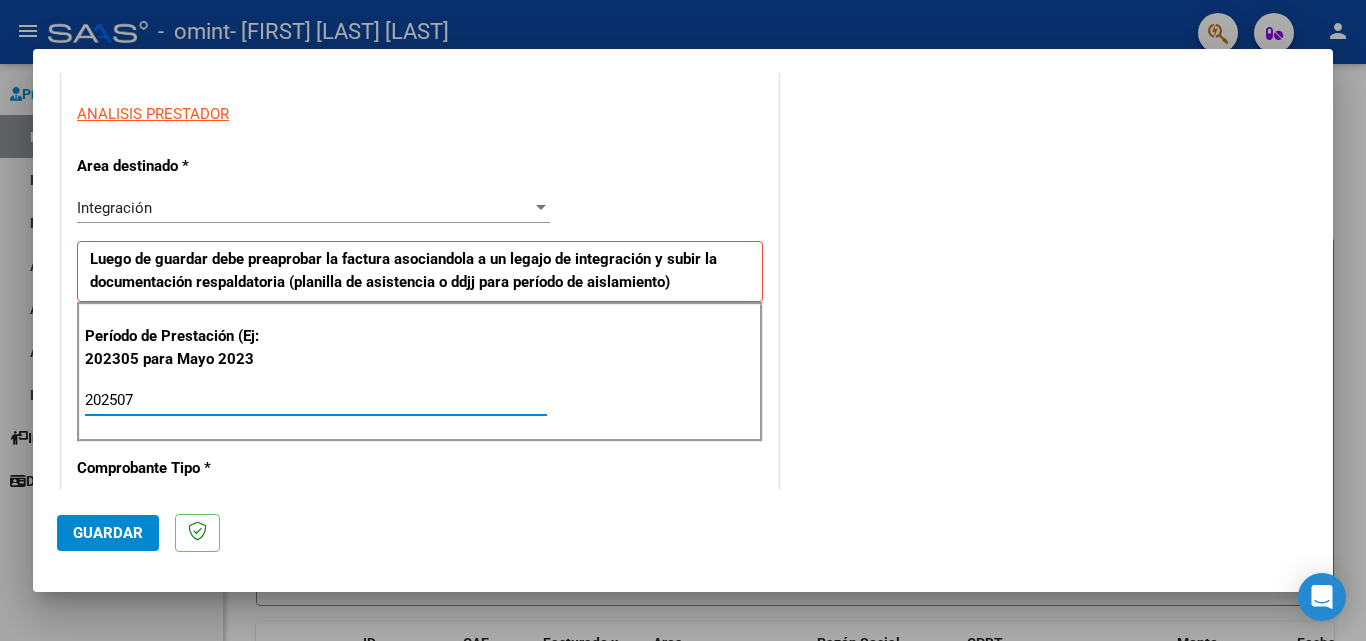 type on "202507" 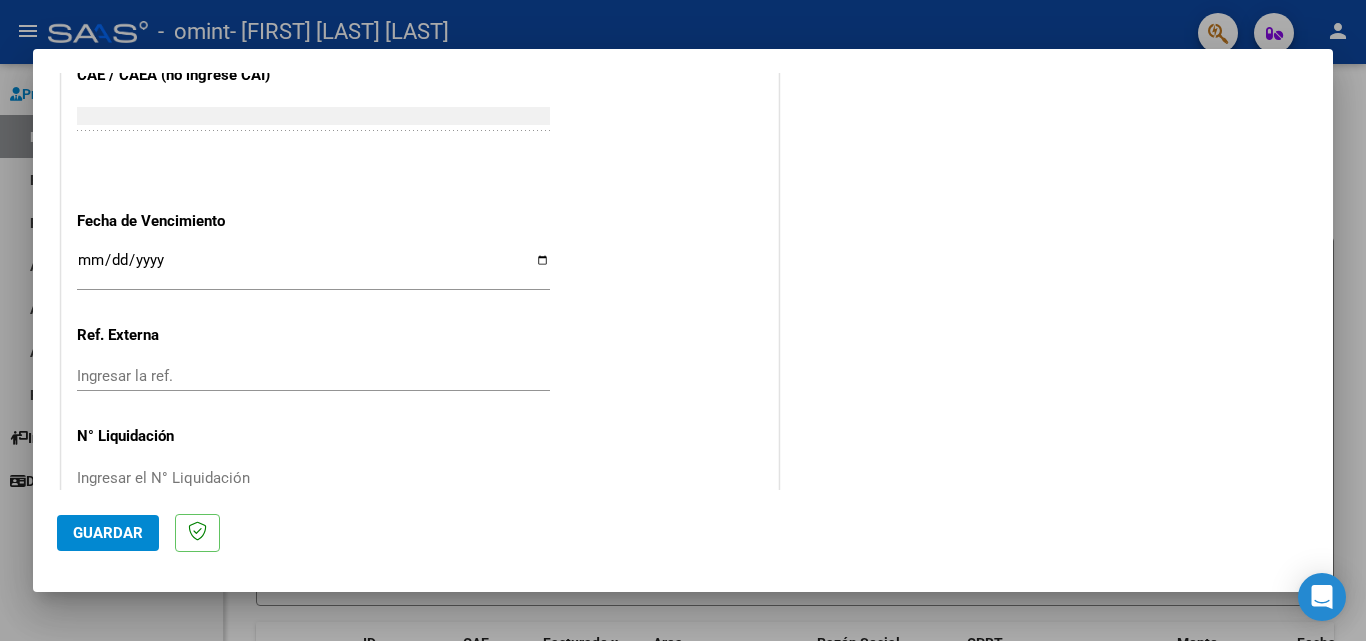 scroll, scrollTop: 1305, scrollLeft: 0, axis: vertical 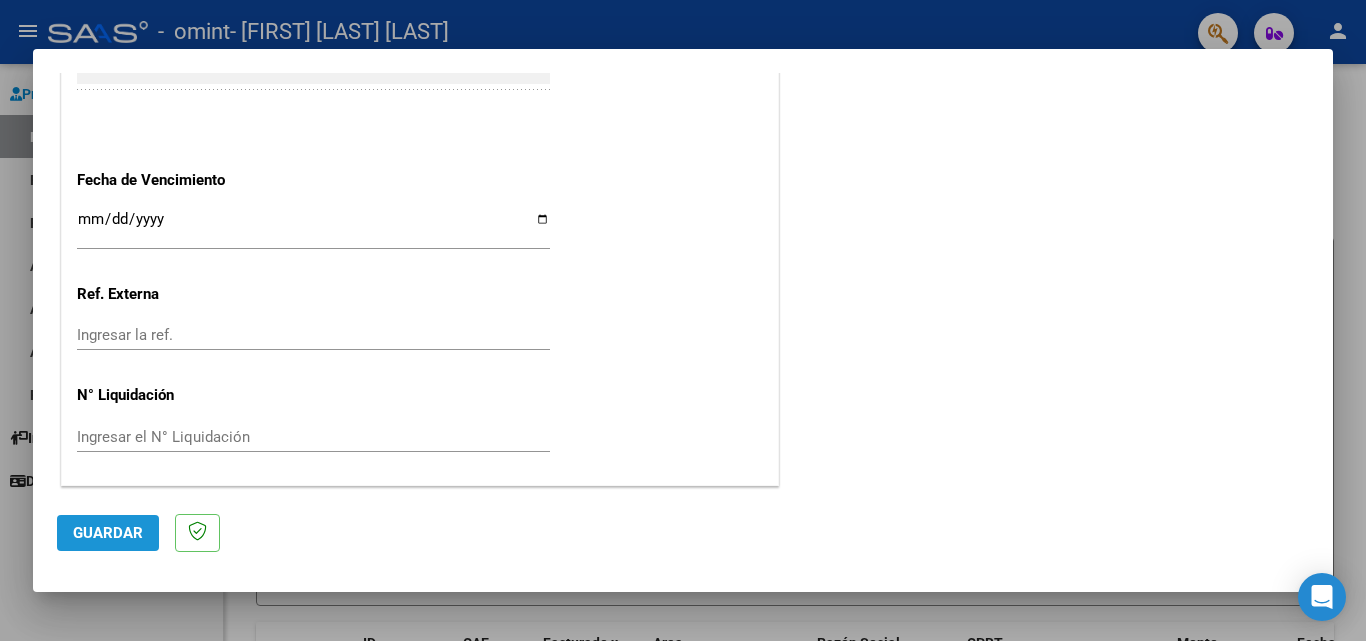 click on "Guardar" 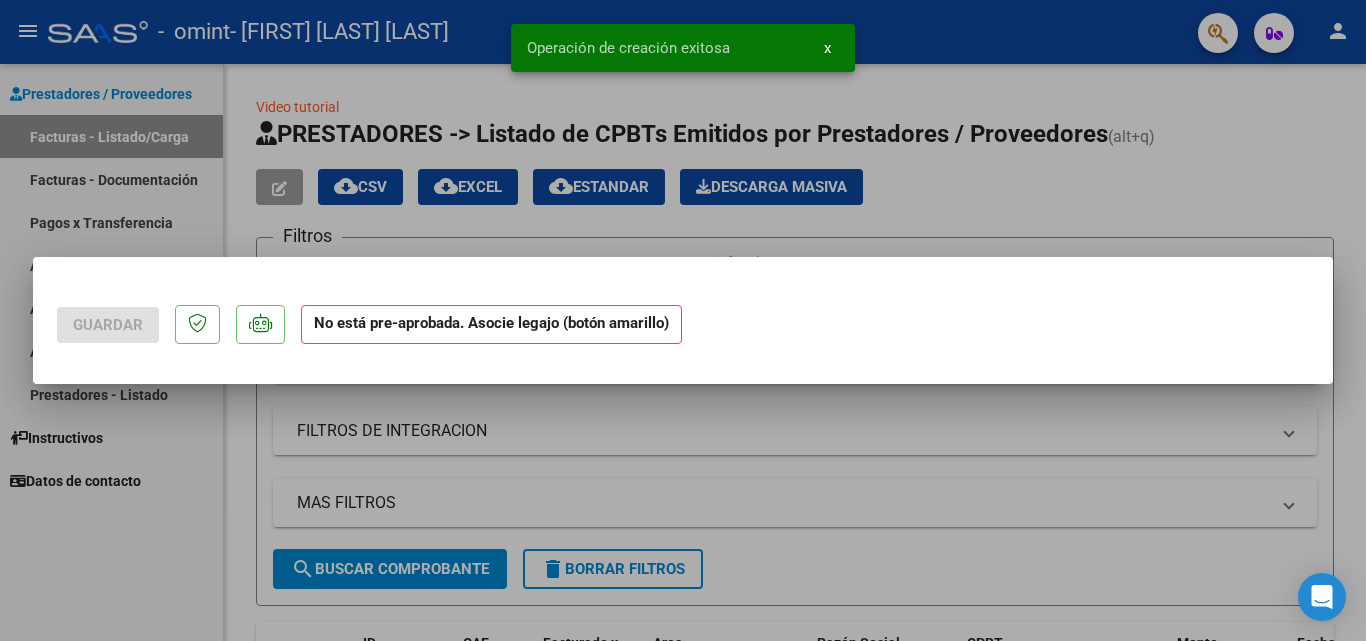 scroll, scrollTop: 0, scrollLeft: 0, axis: both 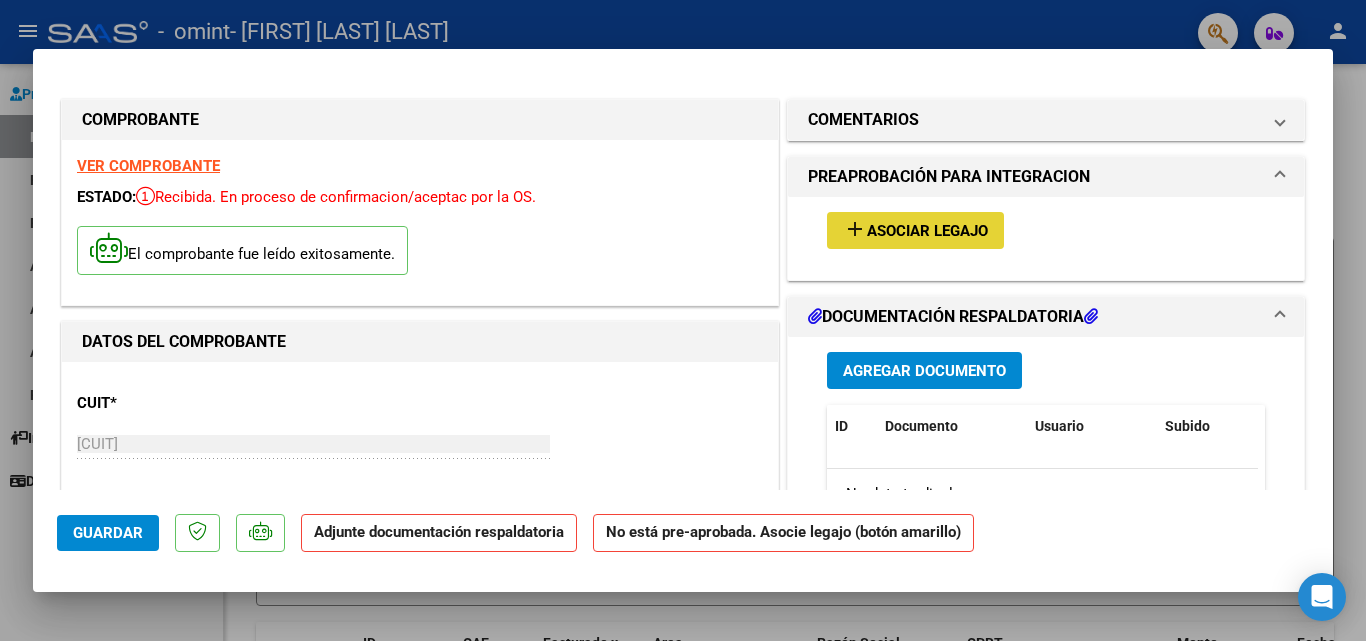 click on "Asociar Legajo" at bounding box center [927, 231] 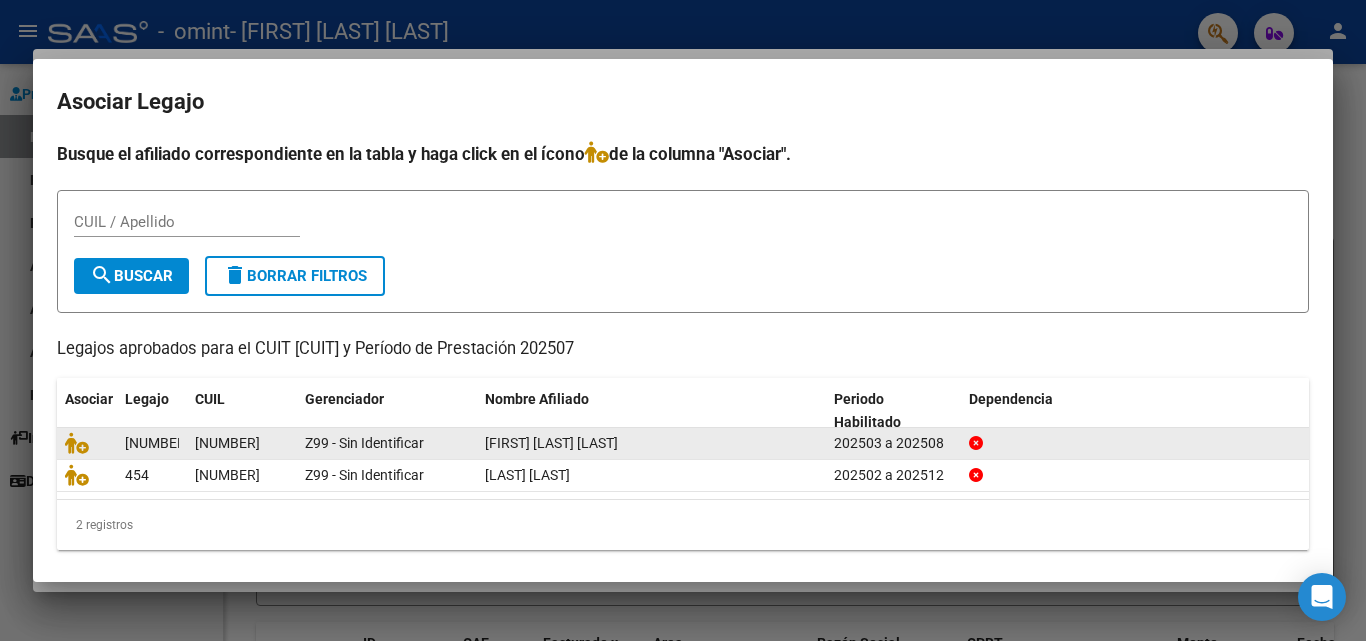 click on "[FIRST] [LAST] [LAST]" 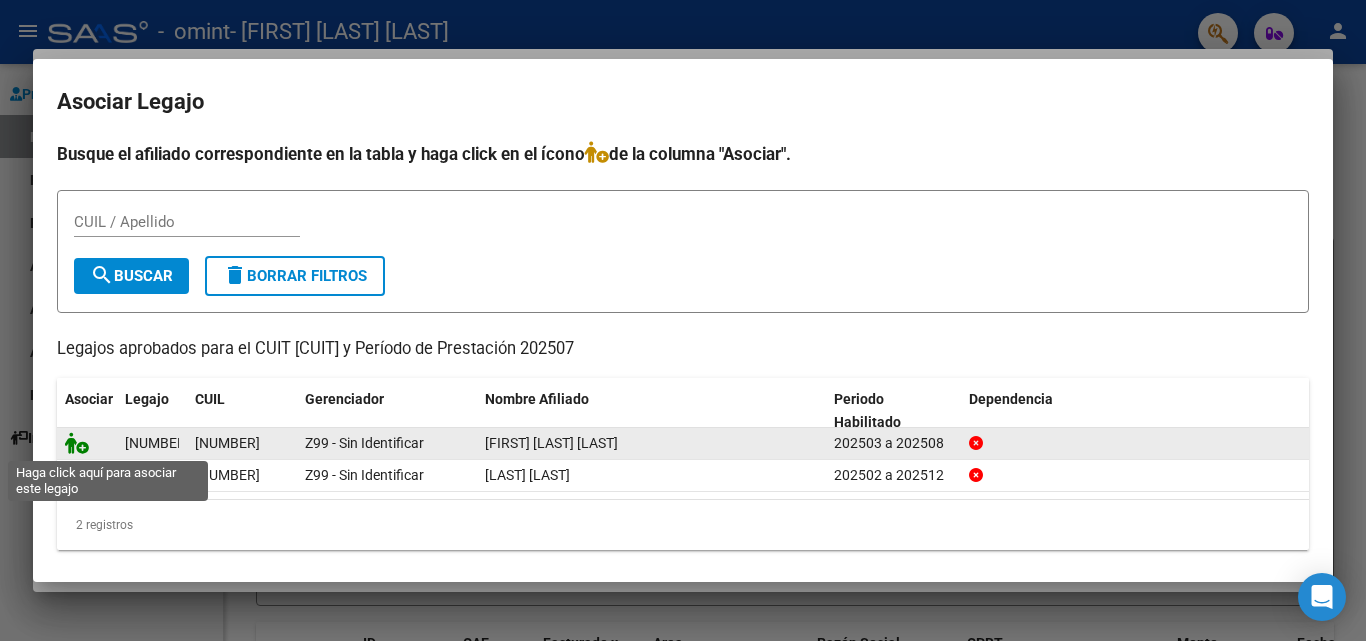 click 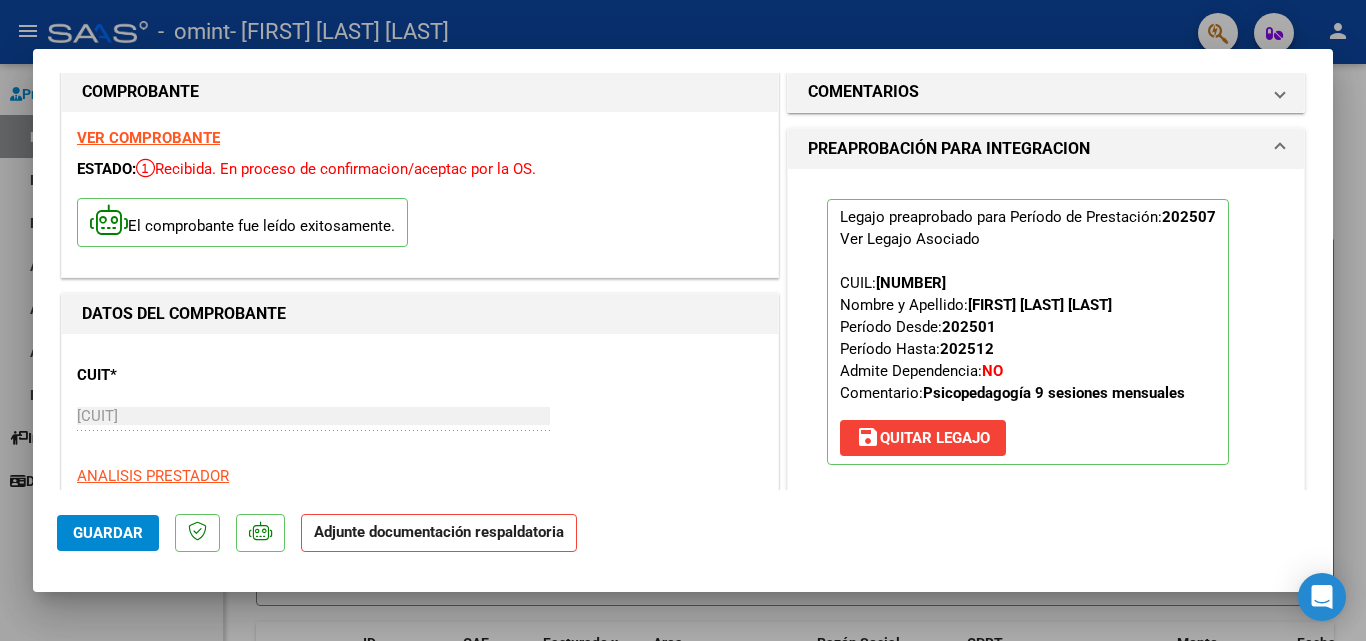 scroll, scrollTop: 0, scrollLeft: 0, axis: both 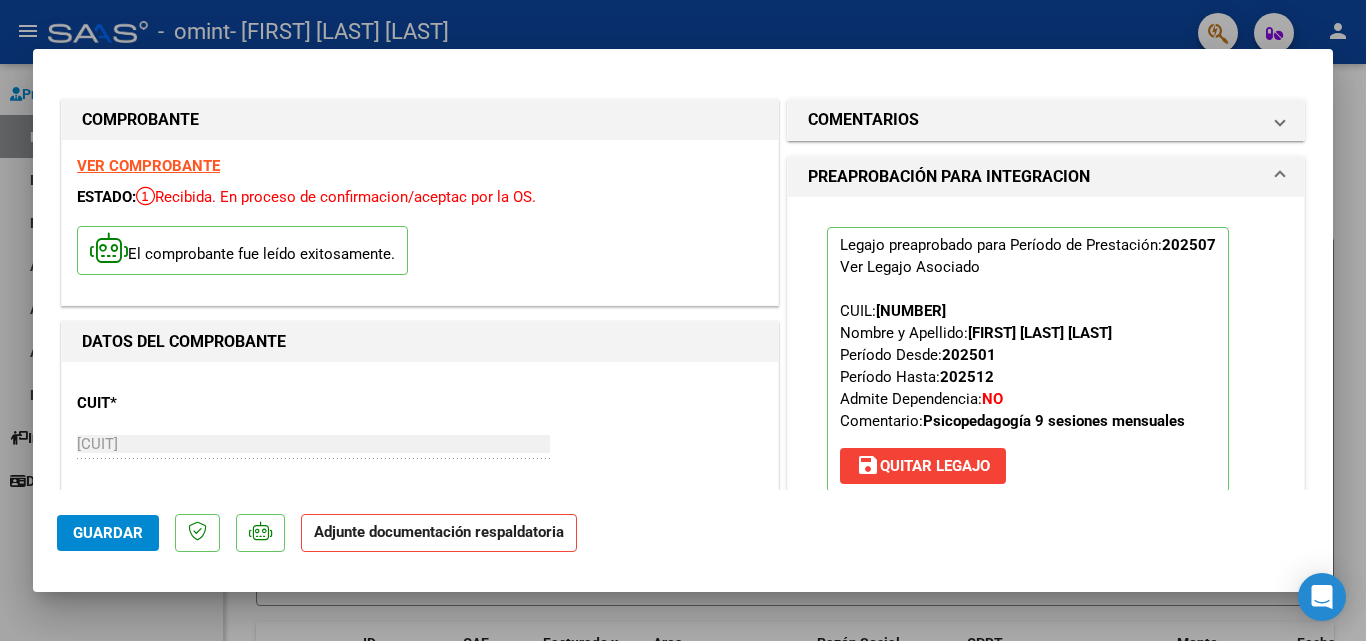 click on "Adjunte documentación respaldatoria" 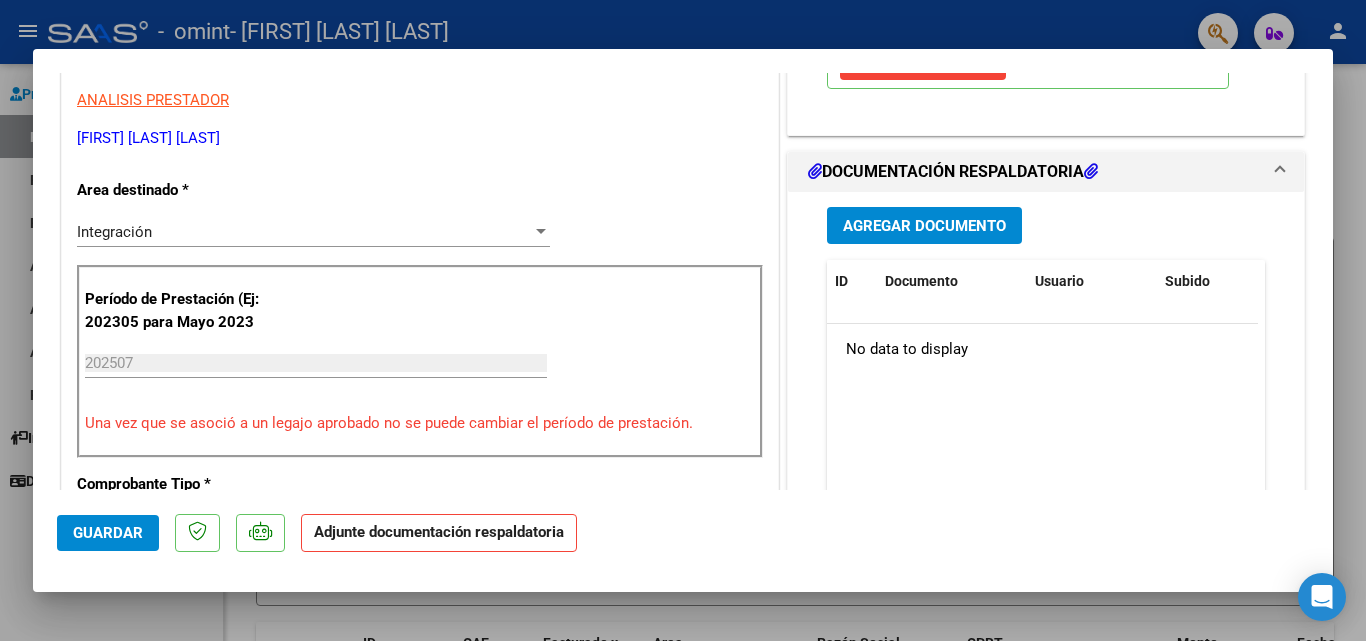 scroll, scrollTop: 409, scrollLeft: 0, axis: vertical 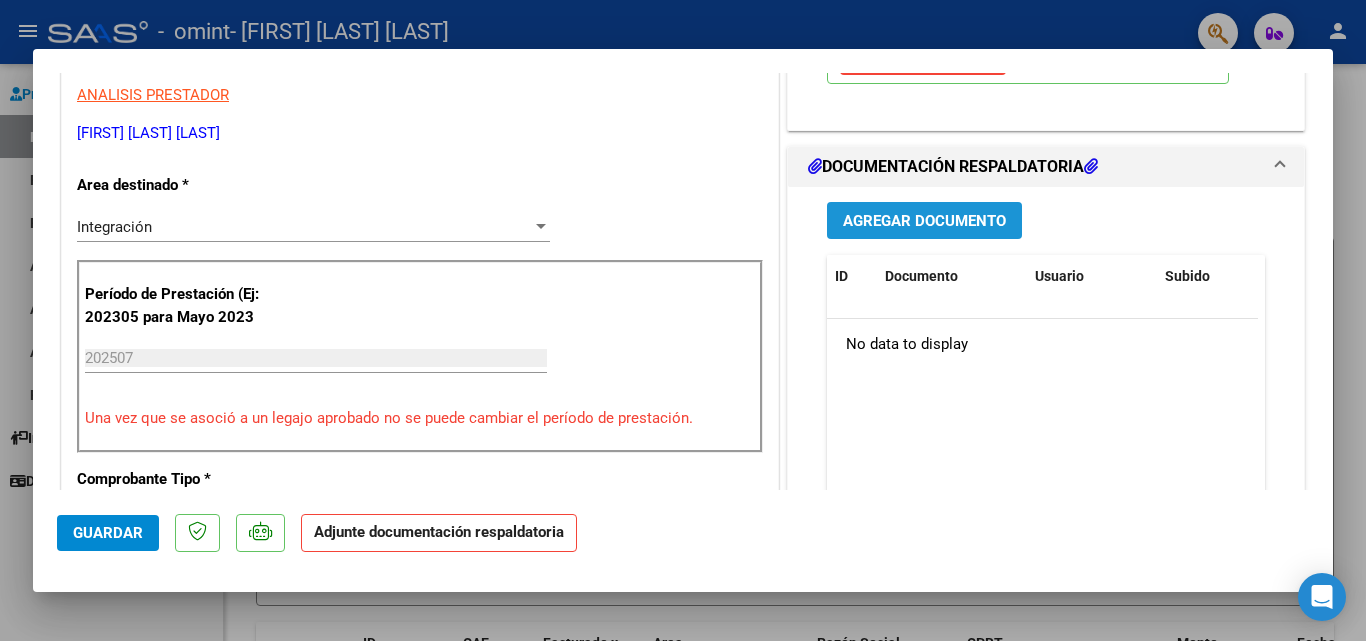 click on "Agregar Documento" at bounding box center (924, 221) 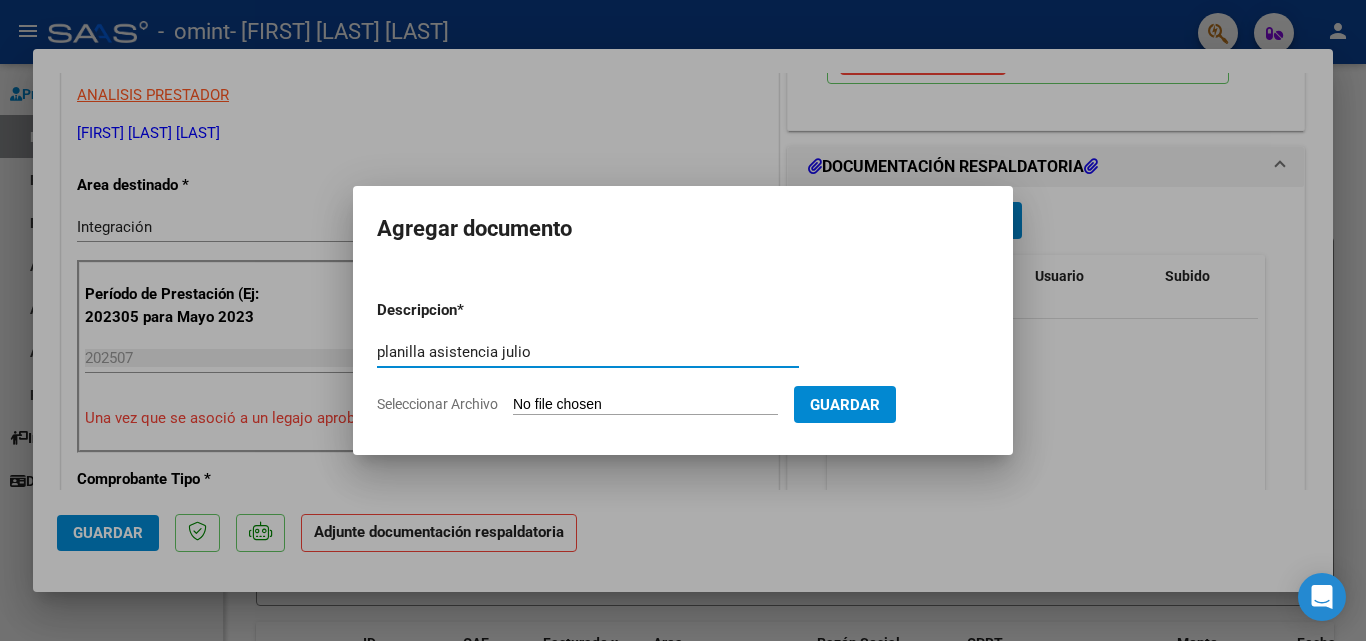type on "planilla asistencia julio" 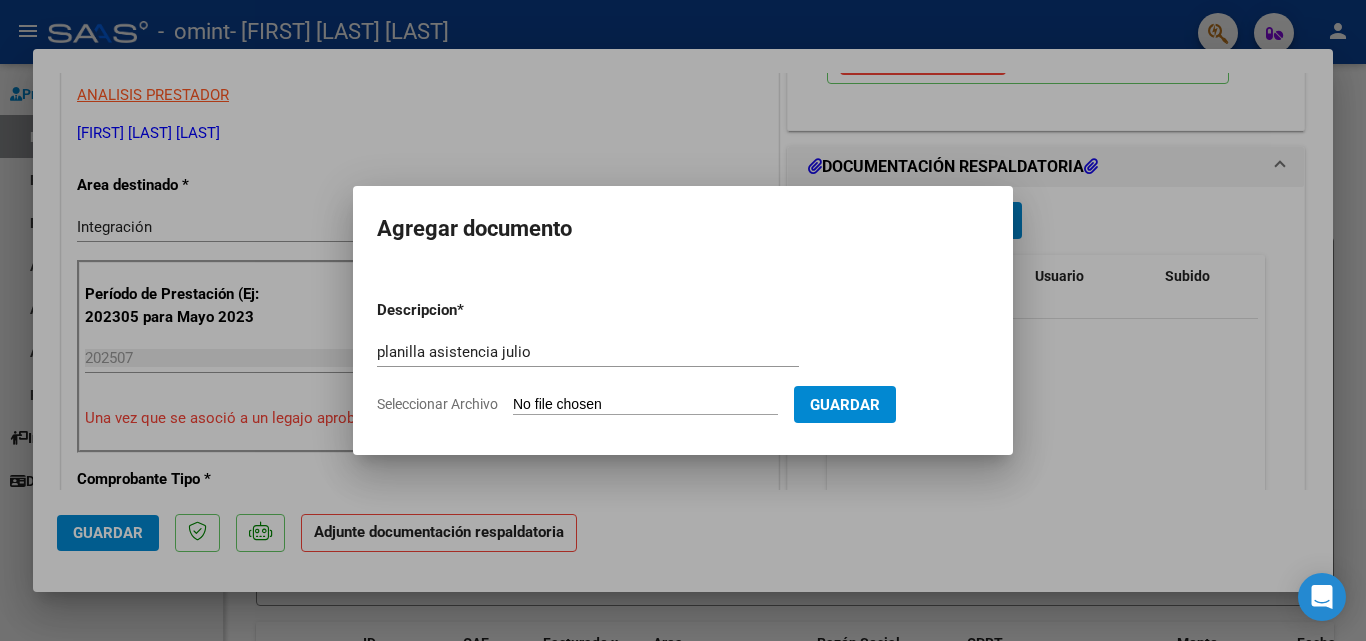 click on "Seleccionar Archivo" at bounding box center [645, 405] 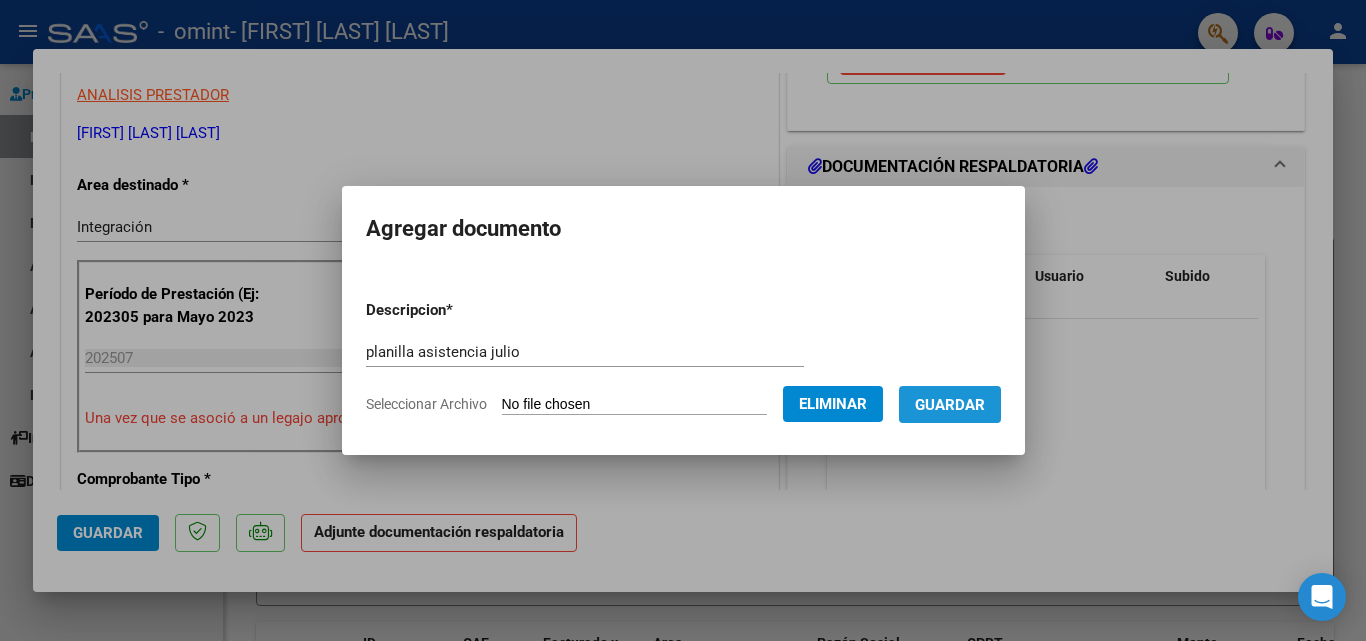 click on "Guardar" at bounding box center (950, 405) 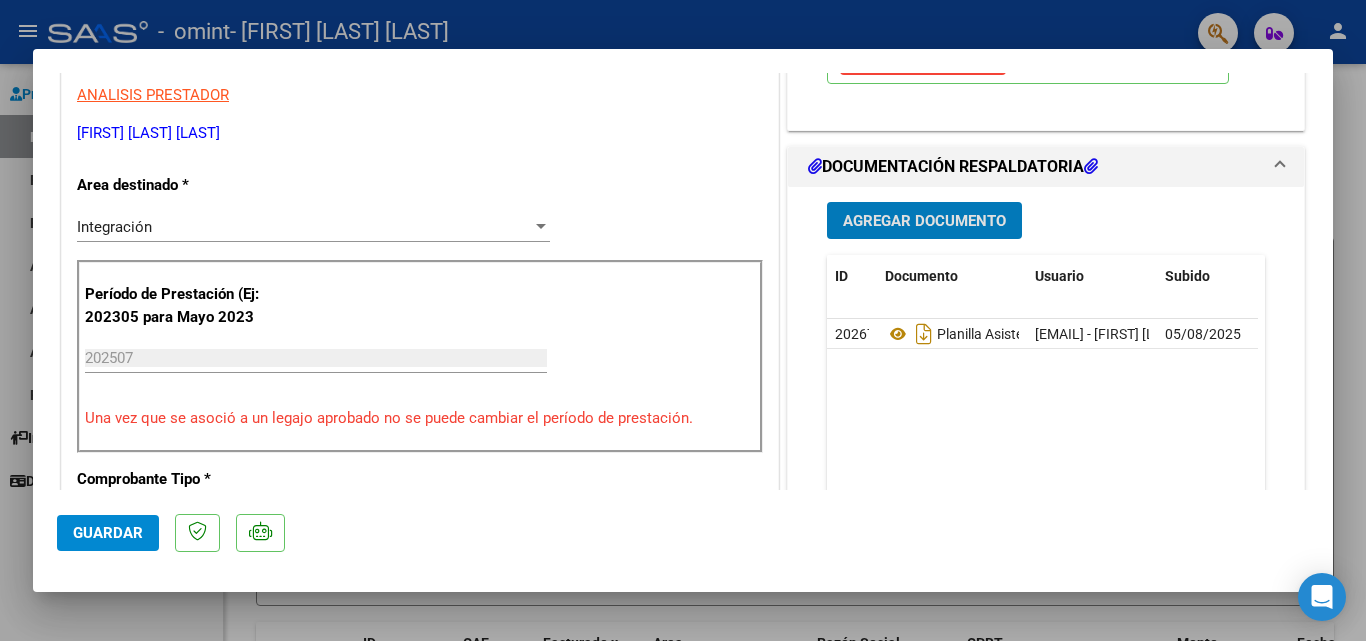 click on "Guardar" 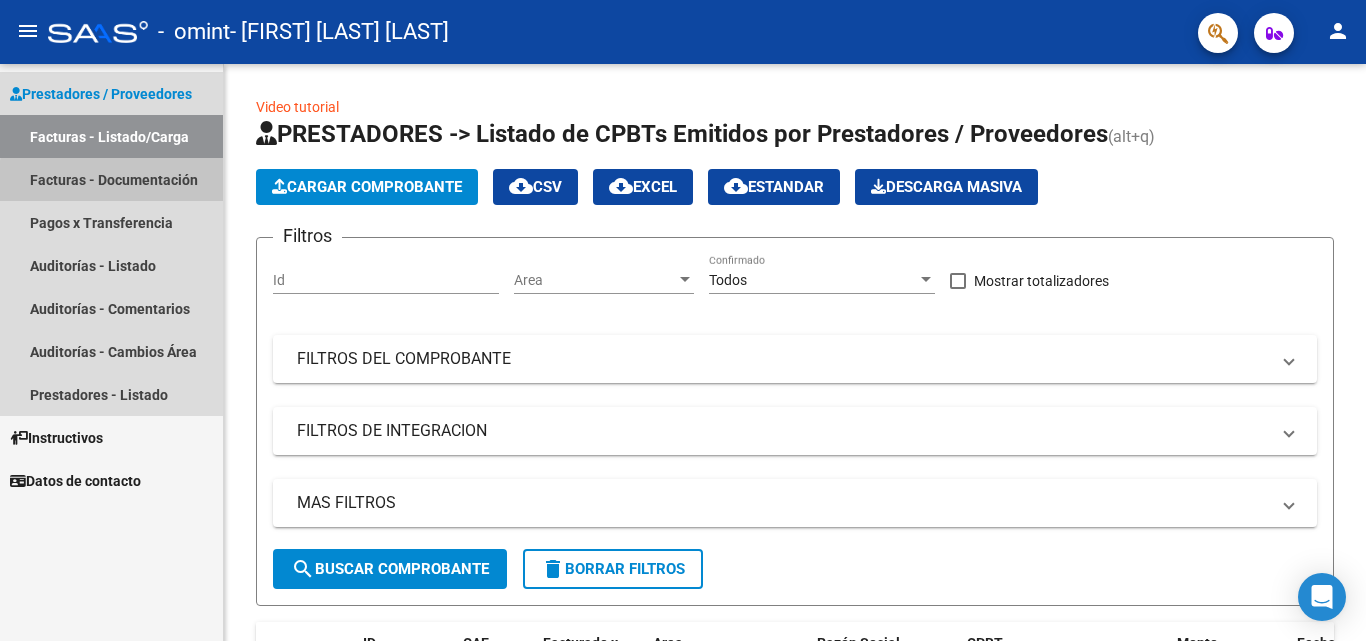 click on "Facturas - Documentación" at bounding box center (111, 179) 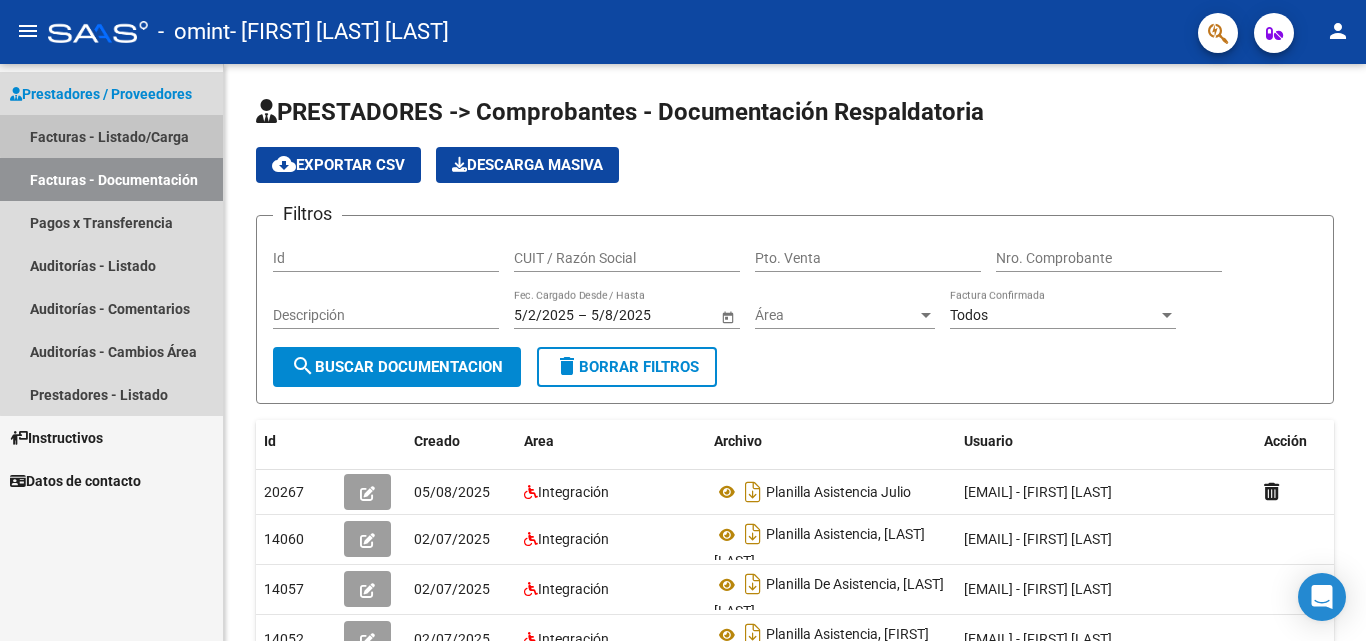 click on "Facturas - Listado/Carga" at bounding box center (111, 136) 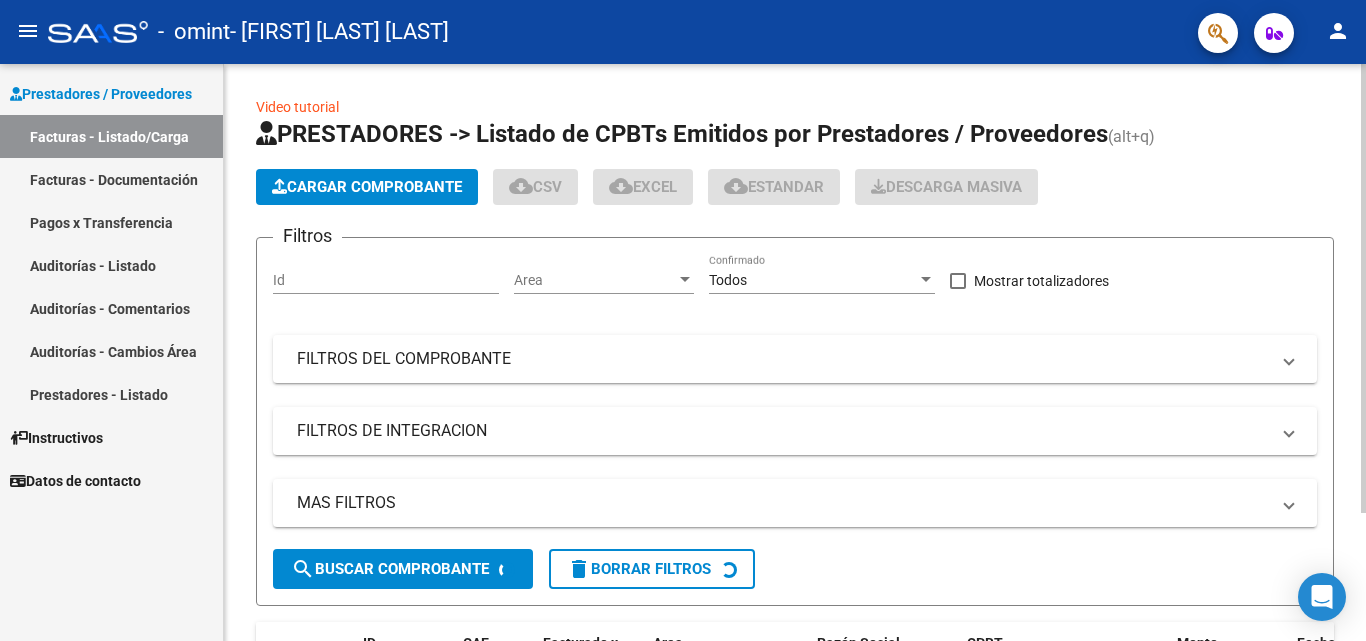 click on "Cargar Comprobante" 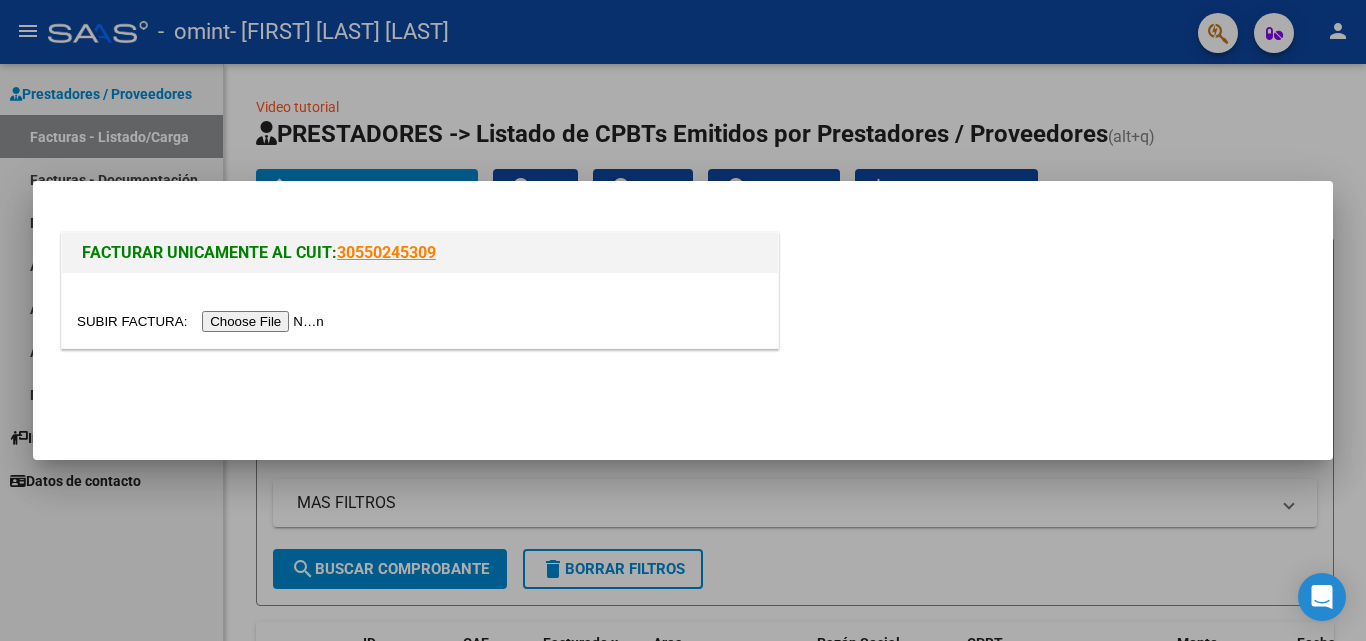 click at bounding box center (203, 321) 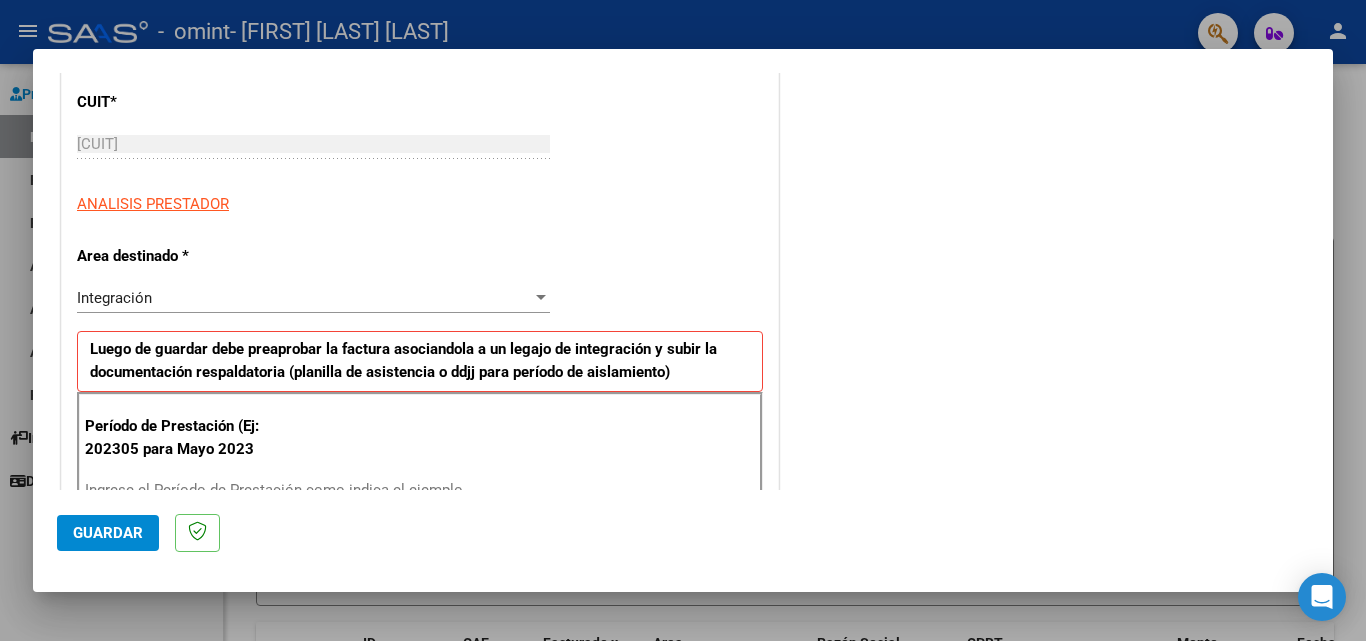 scroll, scrollTop: 339, scrollLeft: 0, axis: vertical 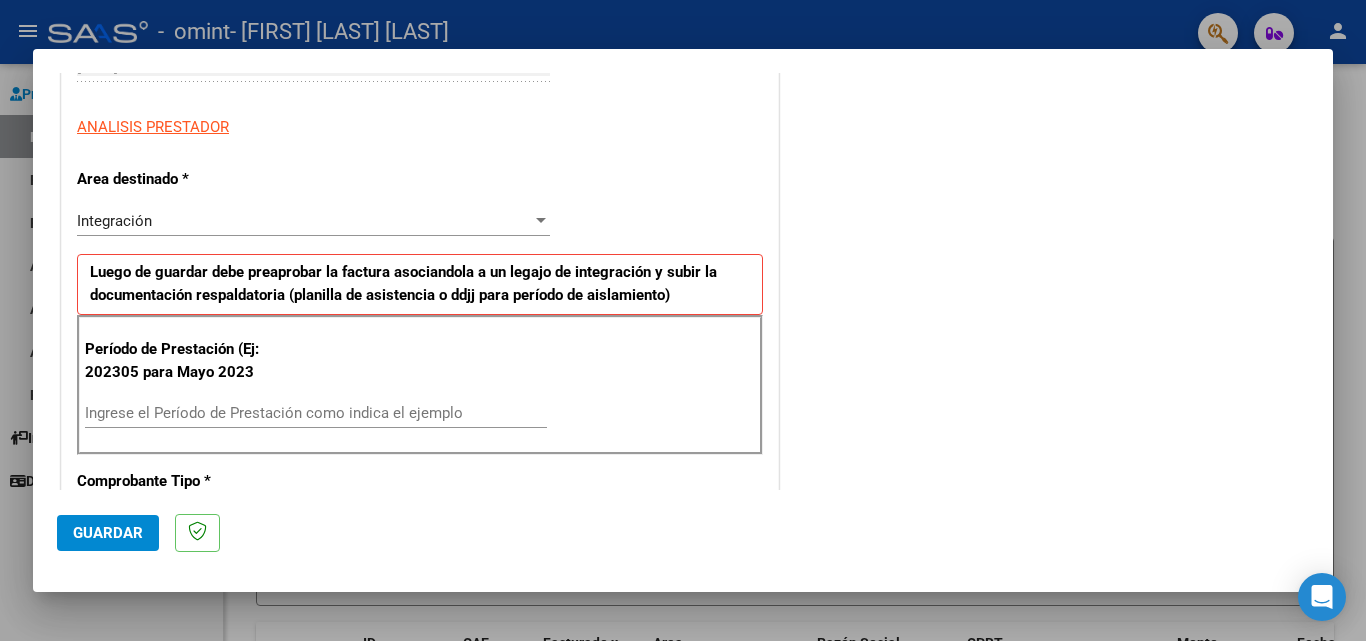 click on "Ingrese el Período de Prestación como indica el ejemplo" at bounding box center (316, 413) 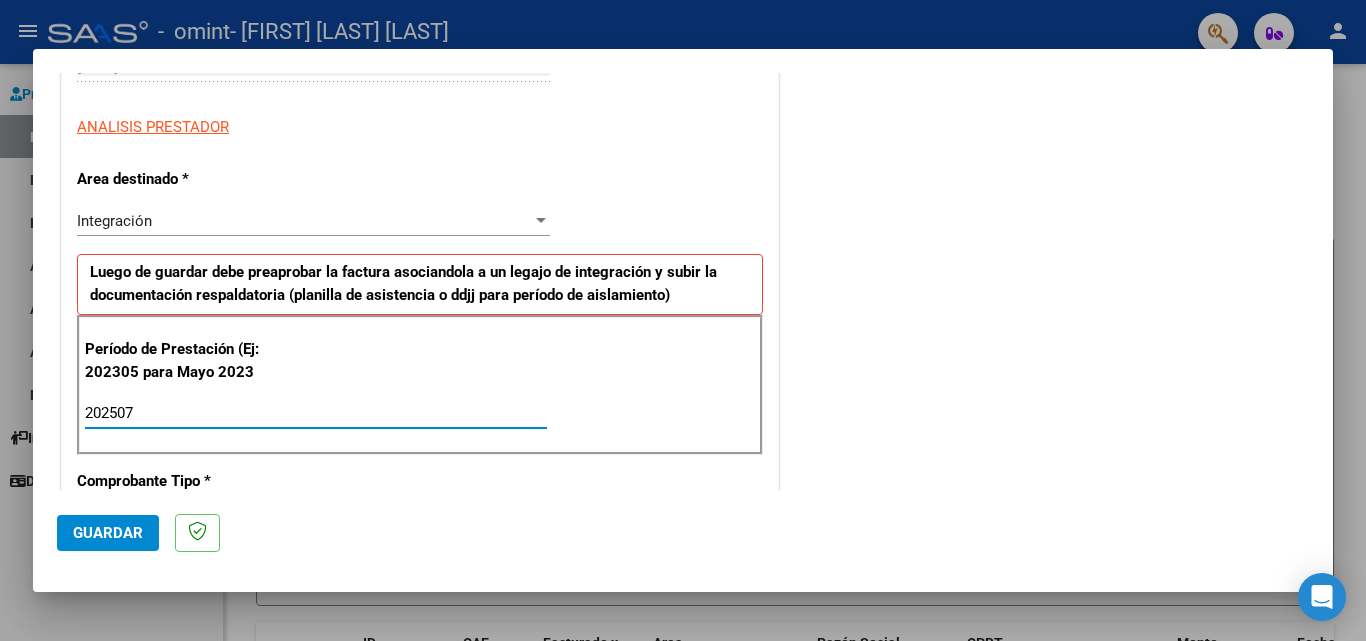 type on "202507" 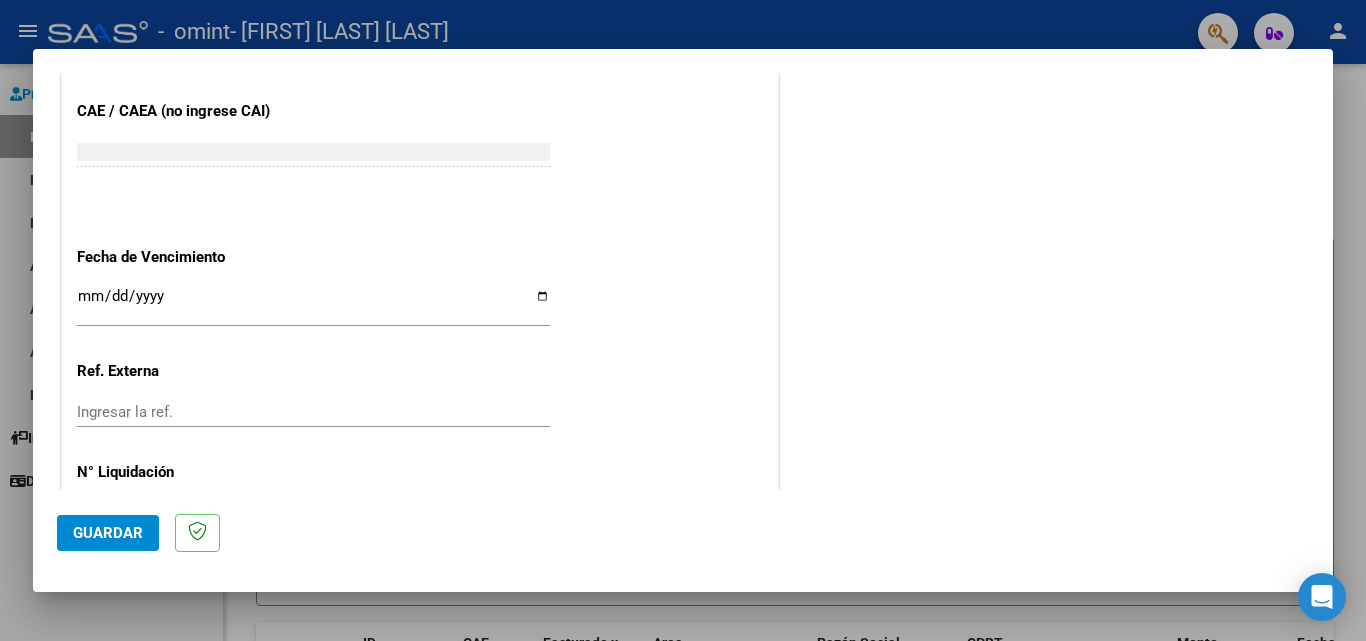 scroll, scrollTop: 1305, scrollLeft: 0, axis: vertical 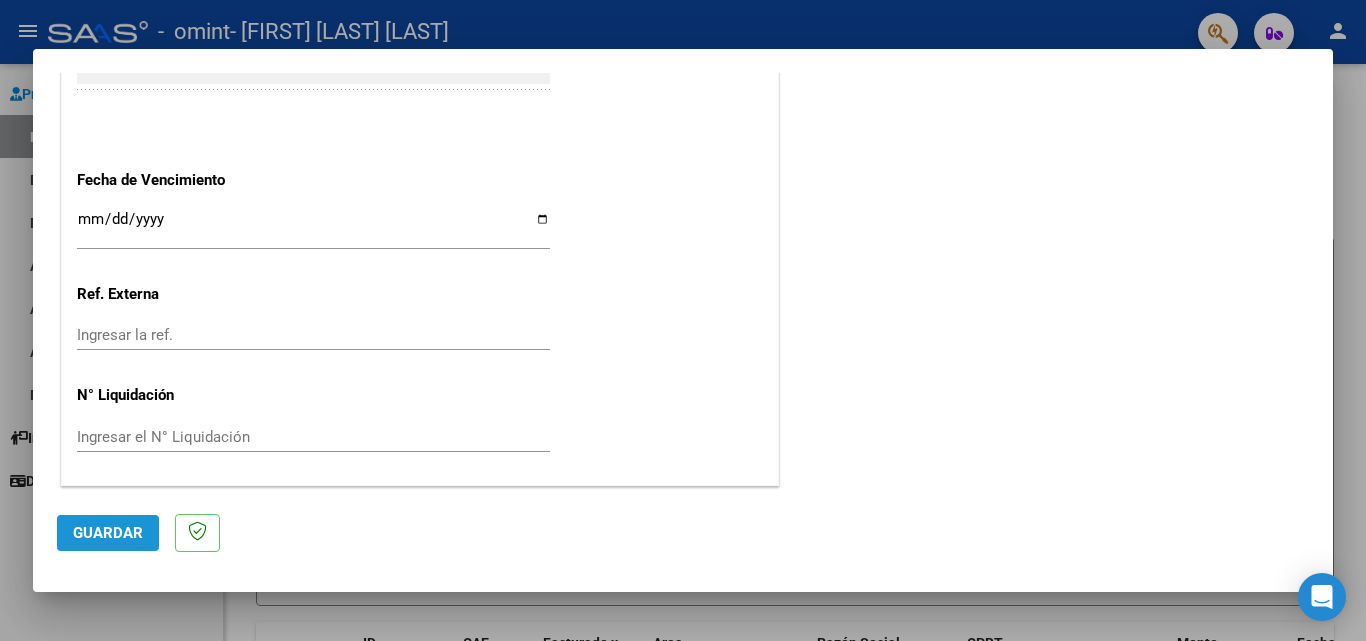 click on "Guardar" 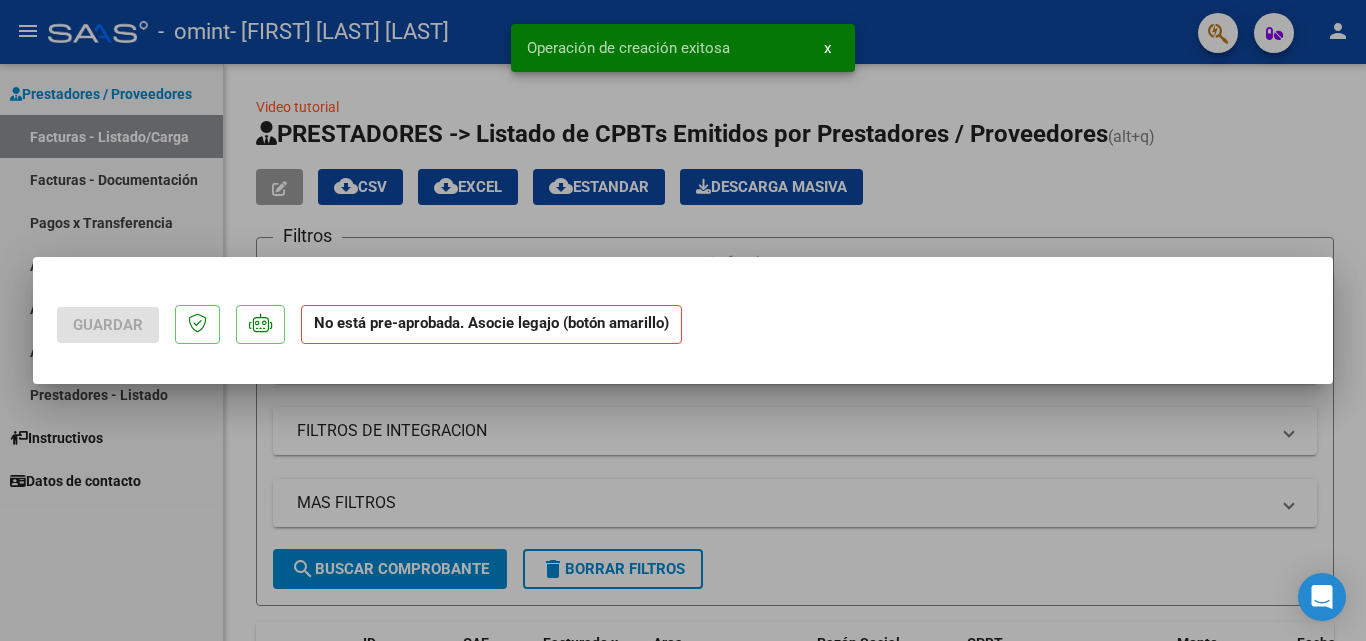scroll, scrollTop: 0, scrollLeft: 0, axis: both 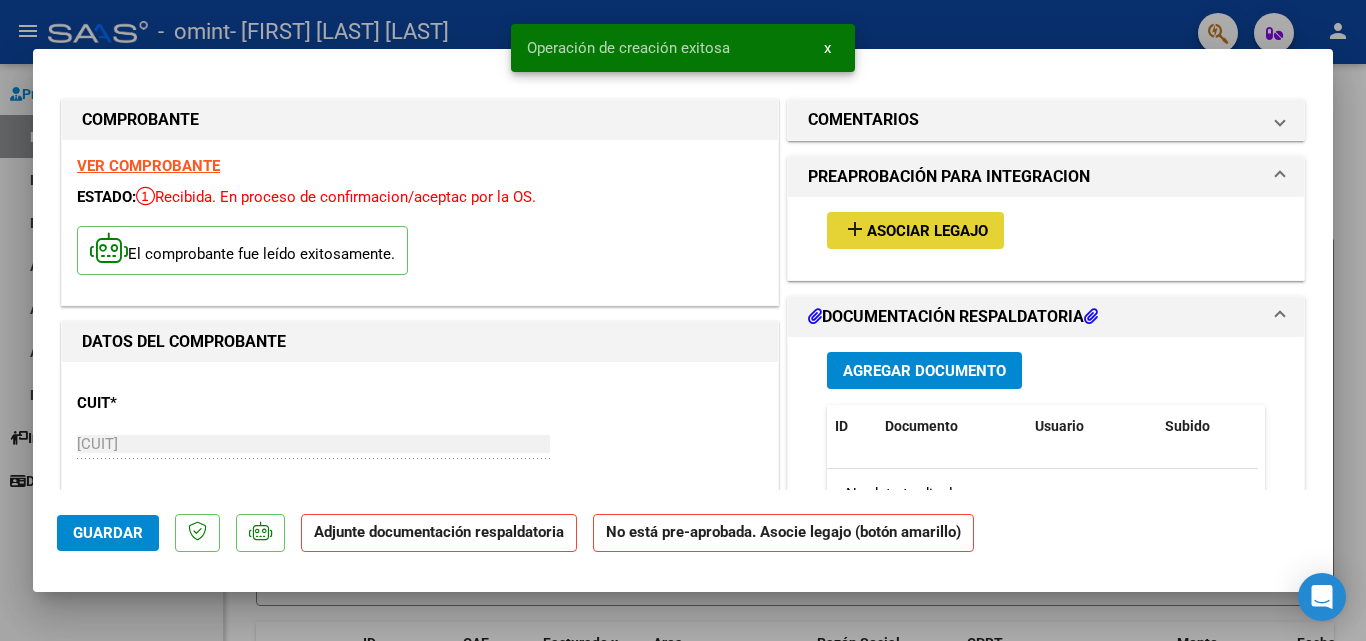 click on "add Asociar Legajo" at bounding box center (915, 230) 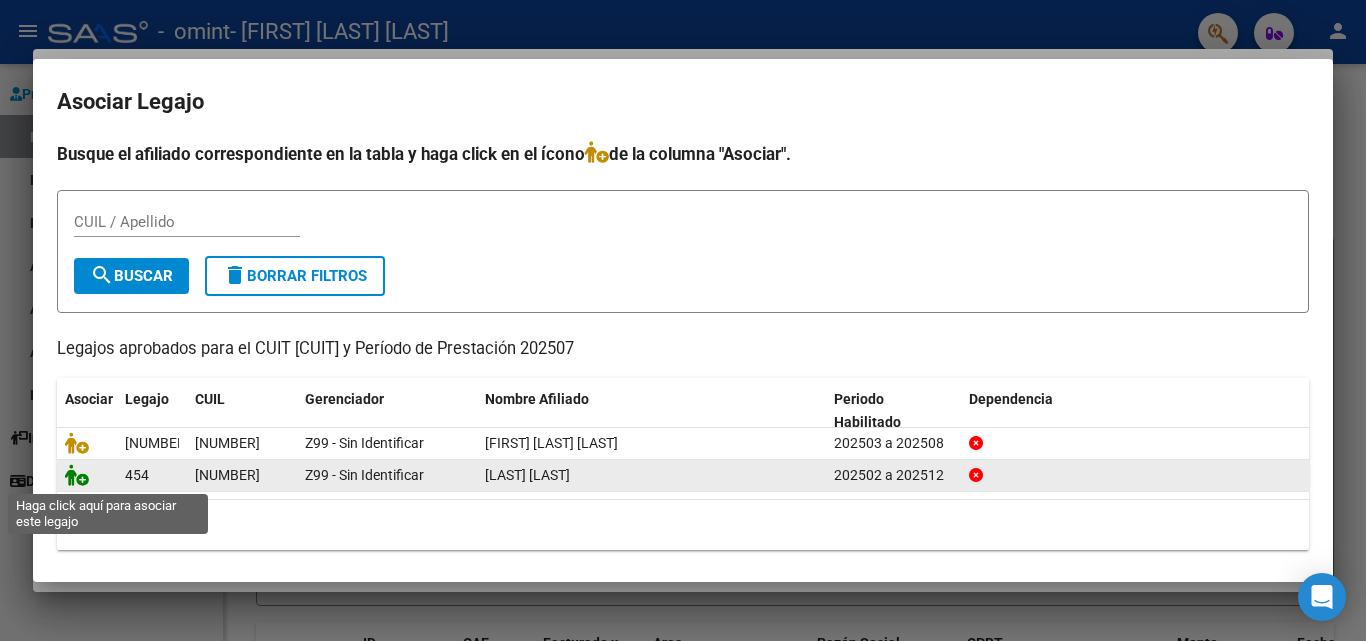click 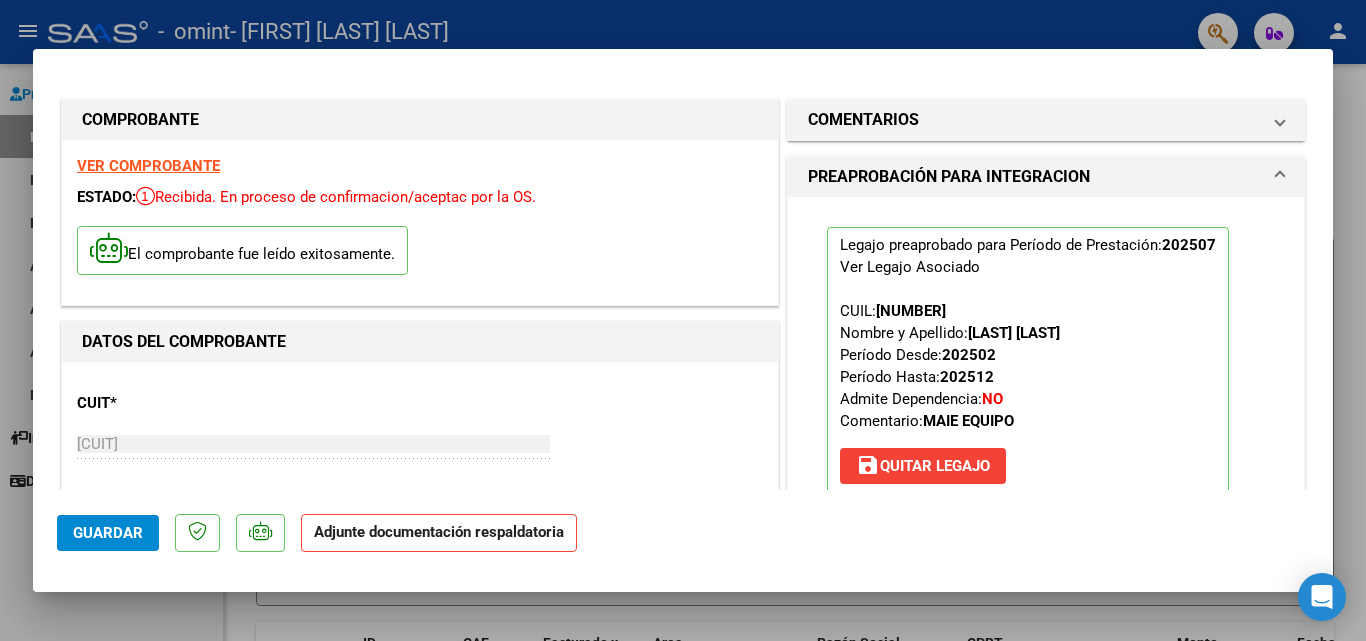 click on "Adjunte documentación respaldatoria" 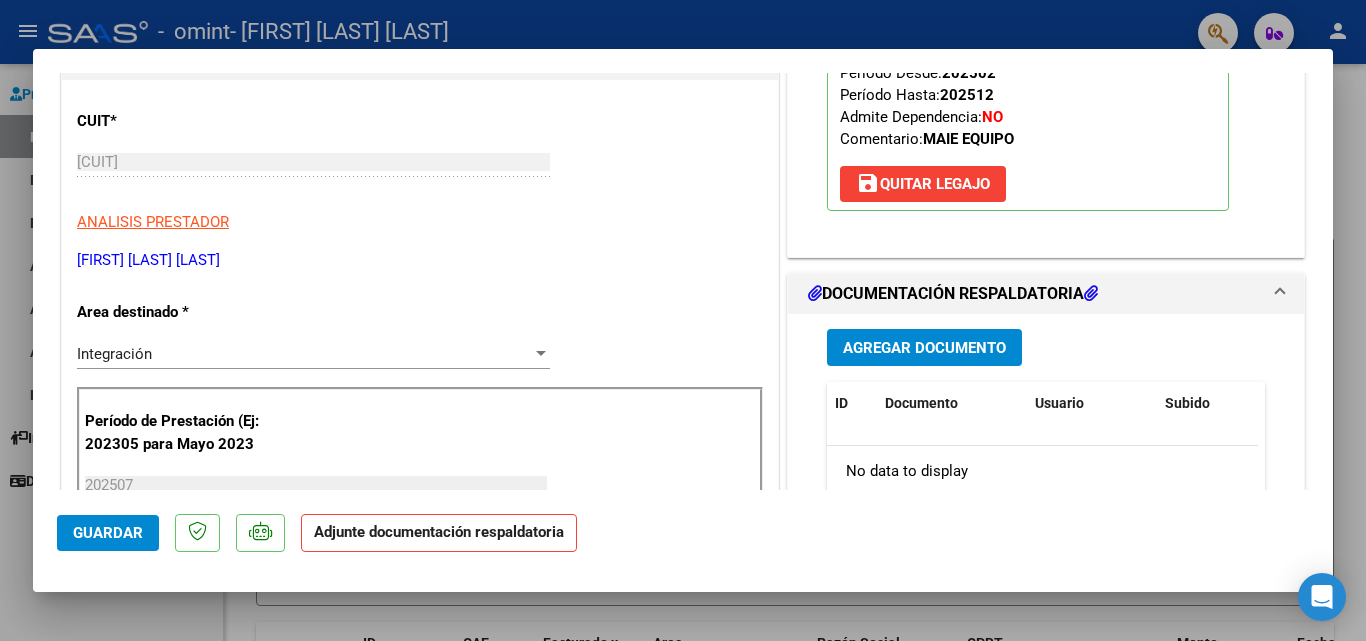 scroll, scrollTop: 367, scrollLeft: 0, axis: vertical 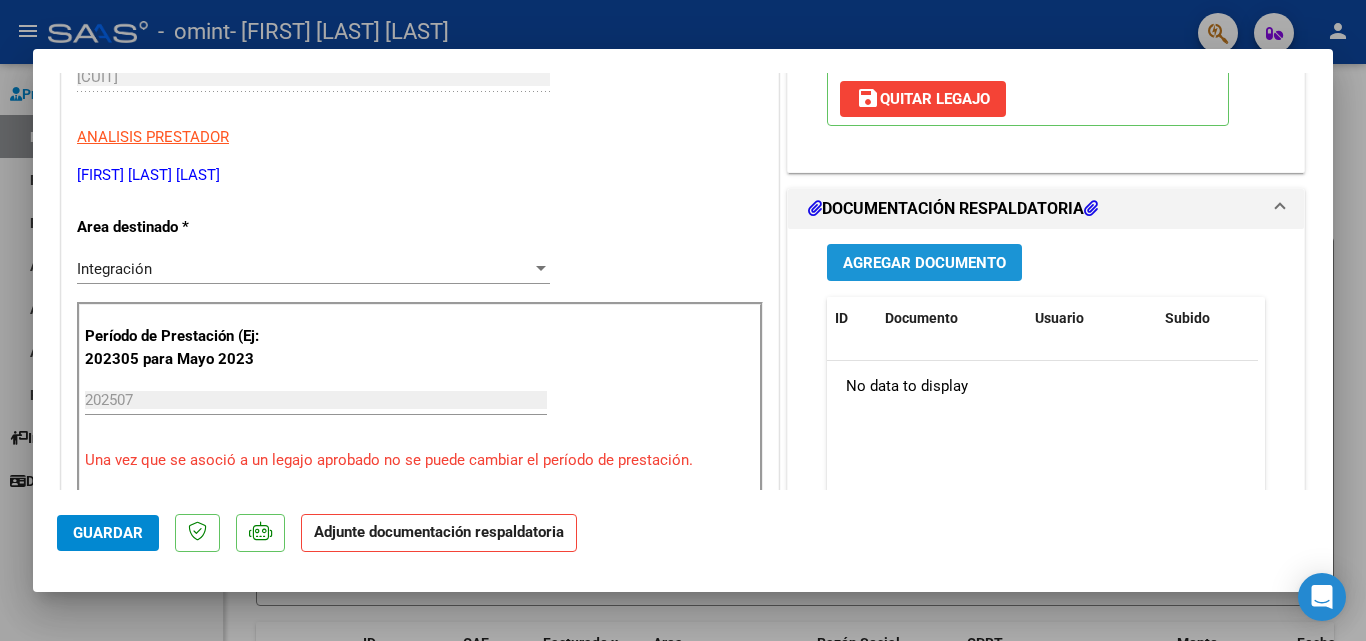 click on "Agregar Documento" at bounding box center [924, 263] 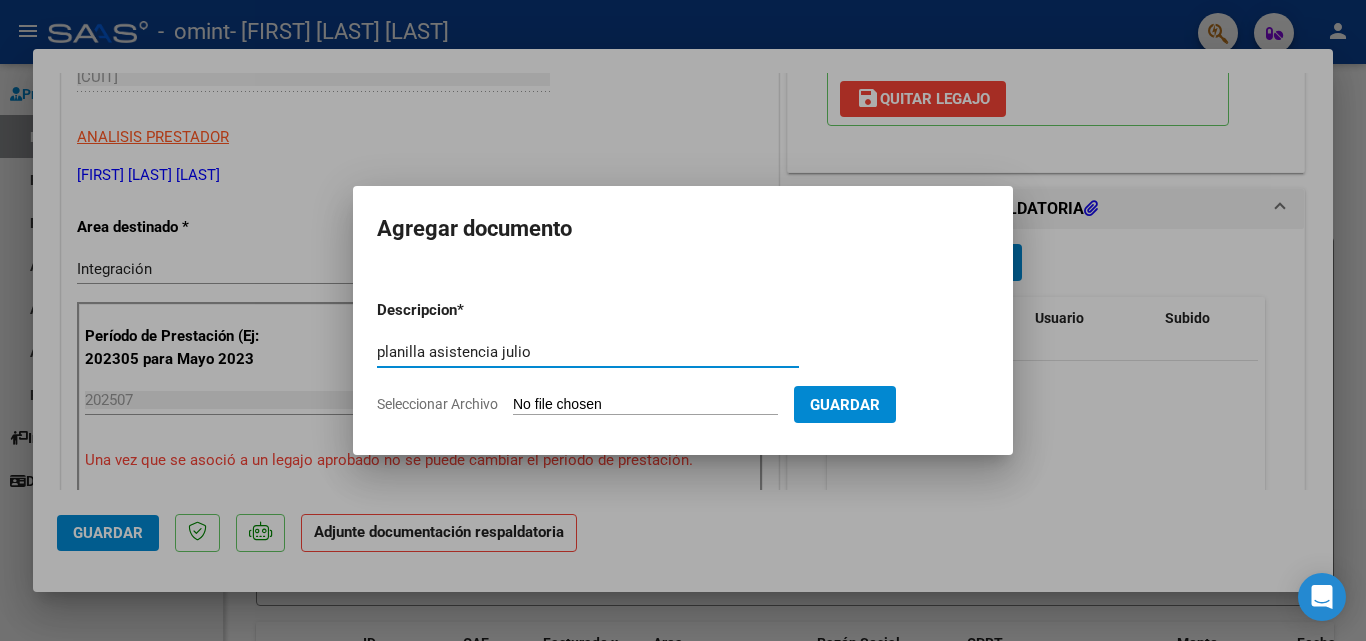 type on "planilla asistencia julio" 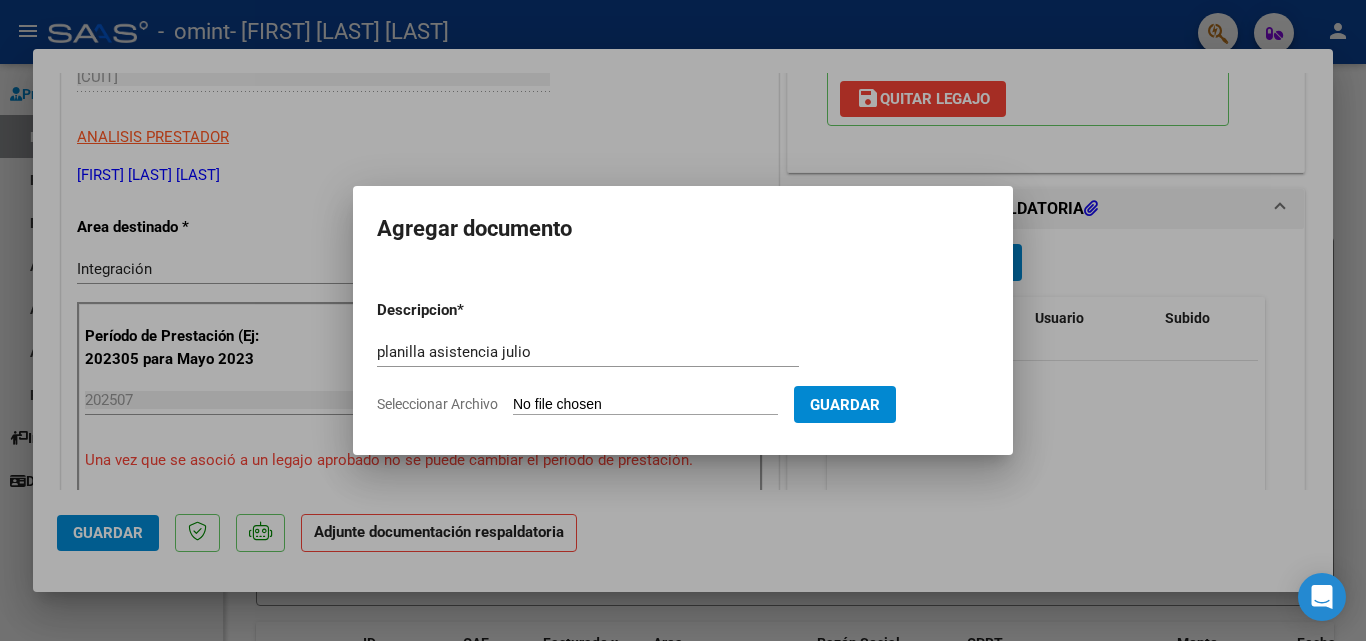 click on "Seleccionar Archivo" at bounding box center [645, 405] 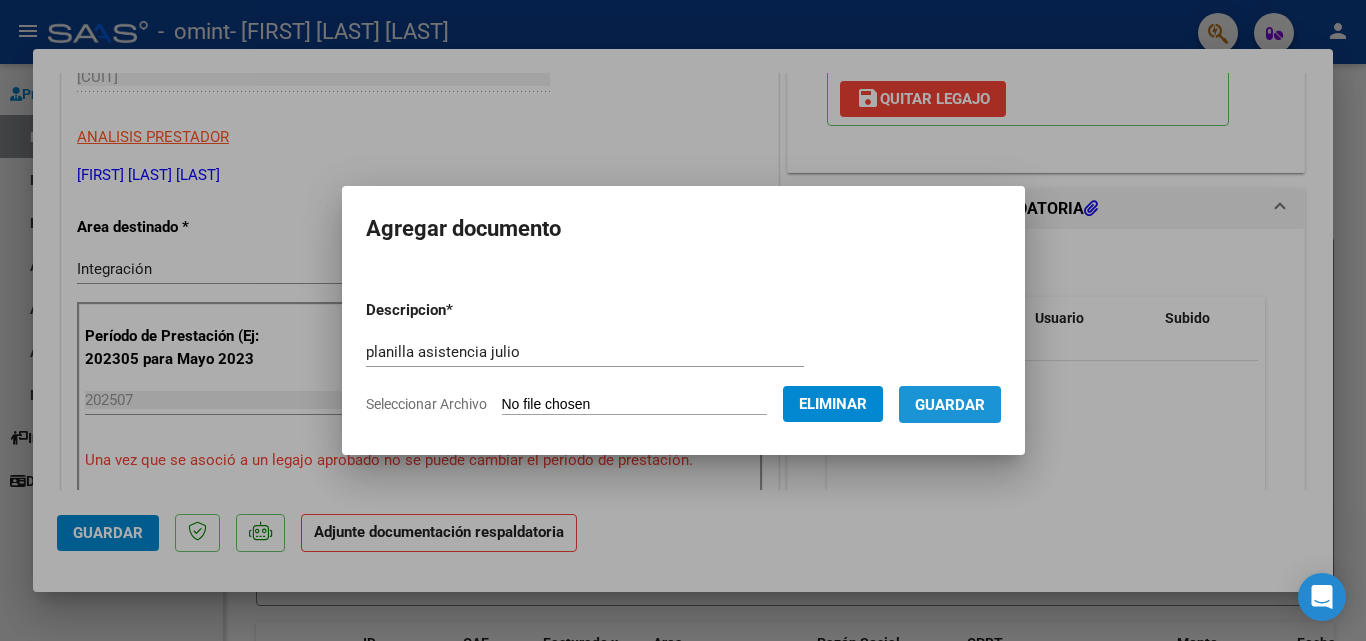 click on "Guardar" at bounding box center [950, 405] 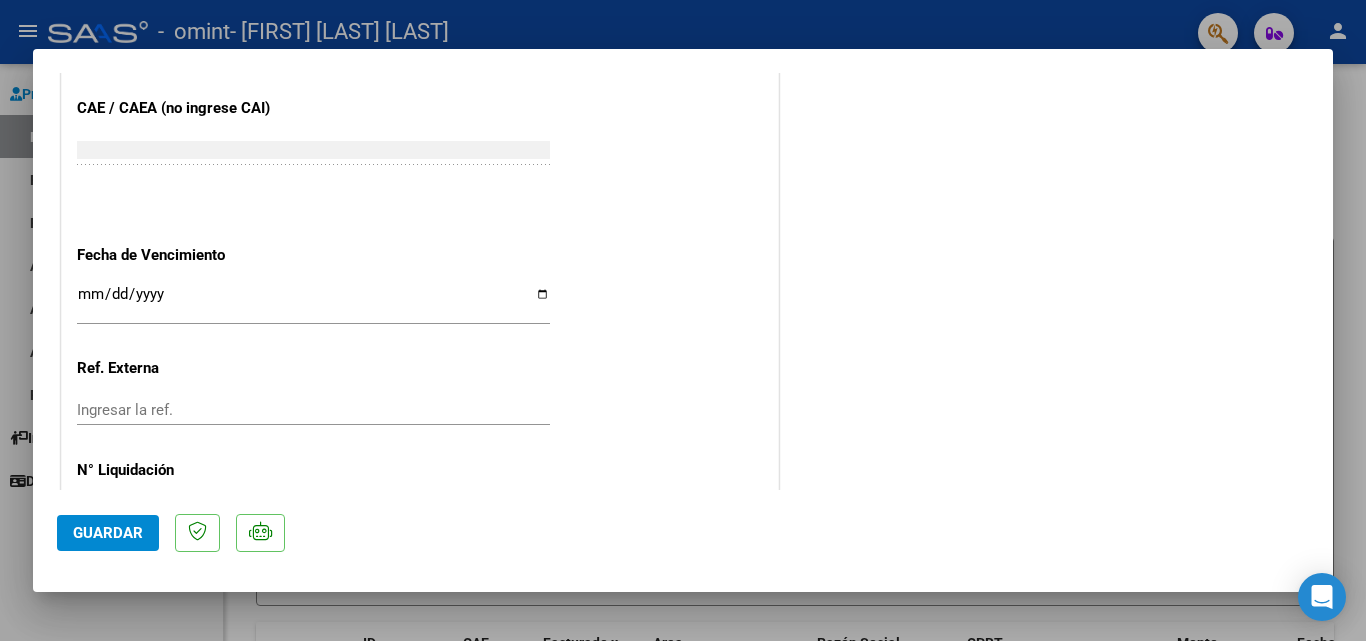 scroll, scrollTop: 1373, scrollLeft: 0, axis: vertical 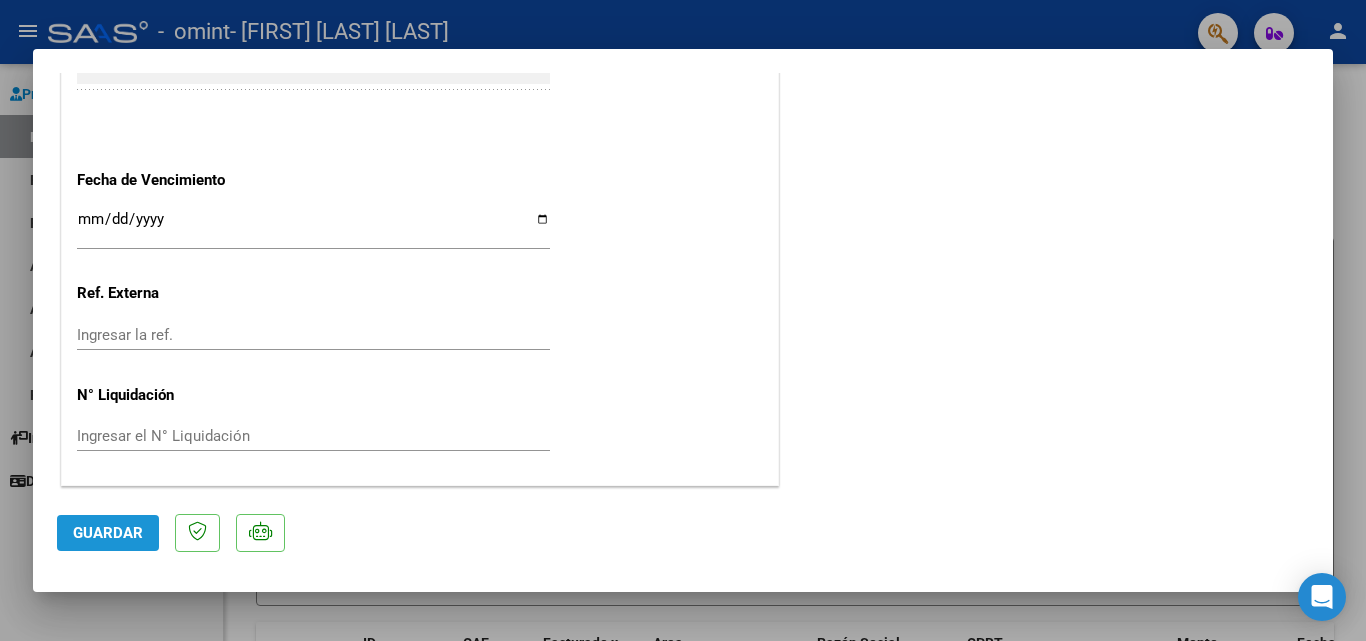 click on "Guardar" 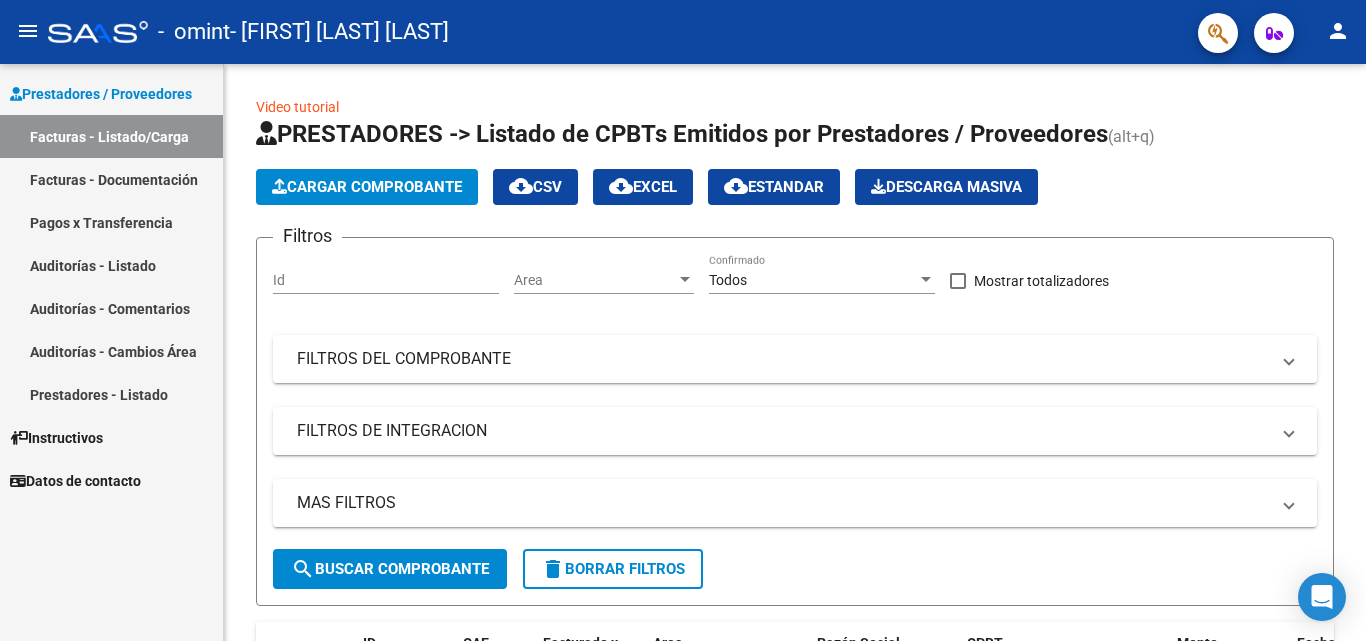 click on "Facturas - Documentación" at bounding box center (111, 179) 